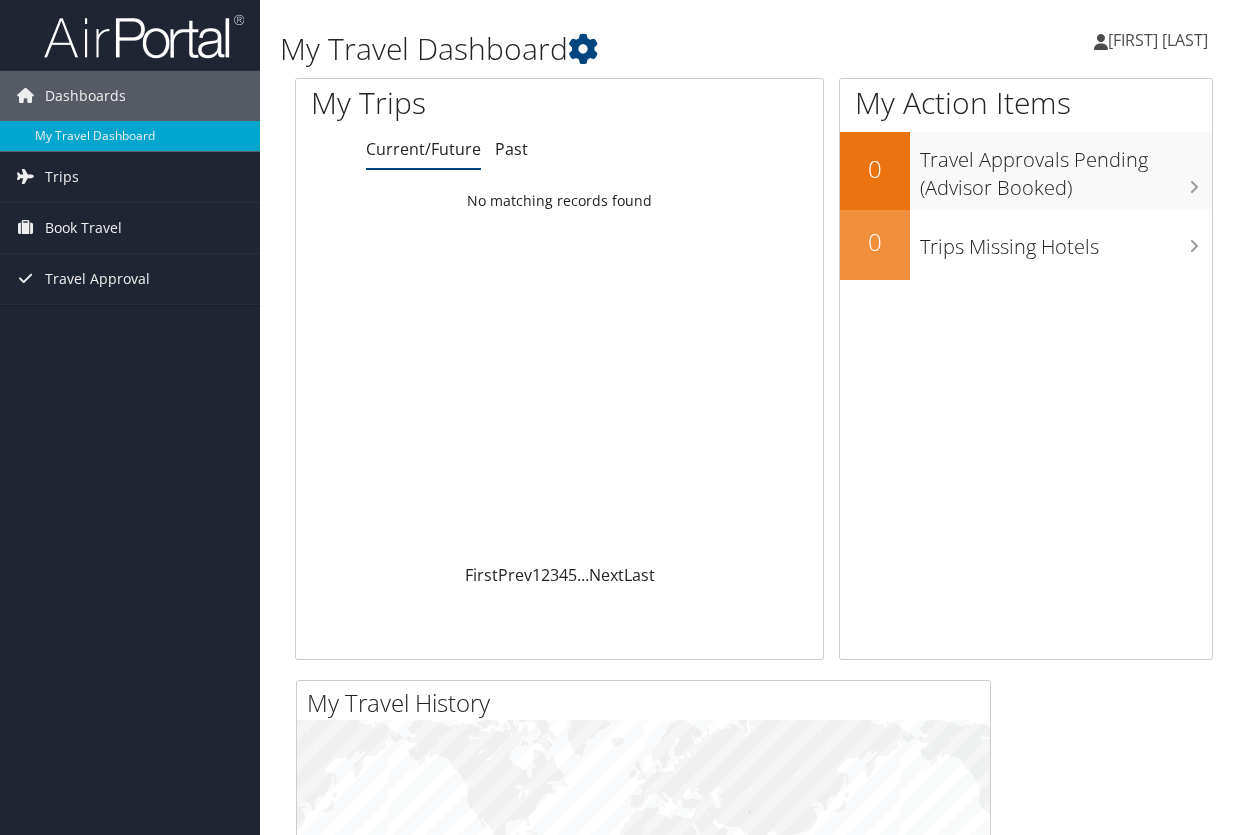 scroll, scrollTop: 0, scrollLeft: 0, axis: both 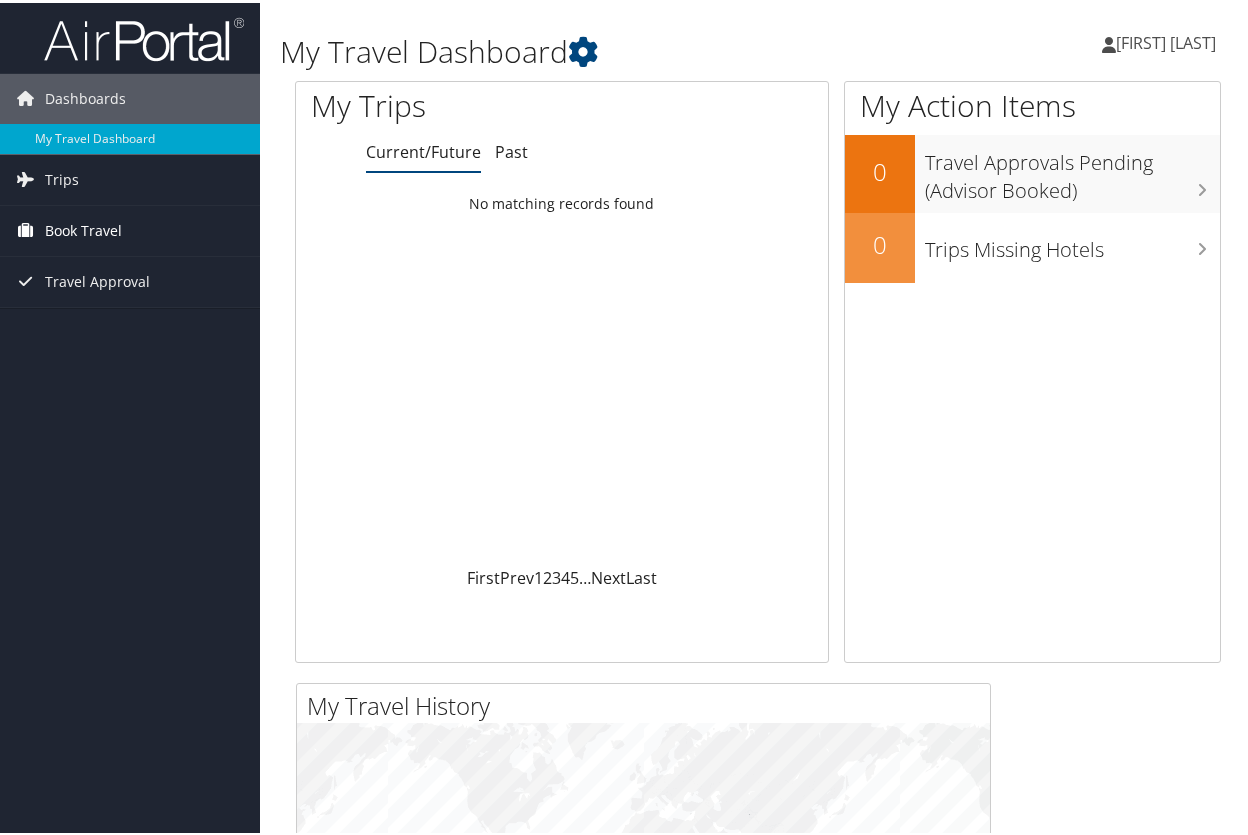 click on "Book Travel" at bounding box center [83, 228] 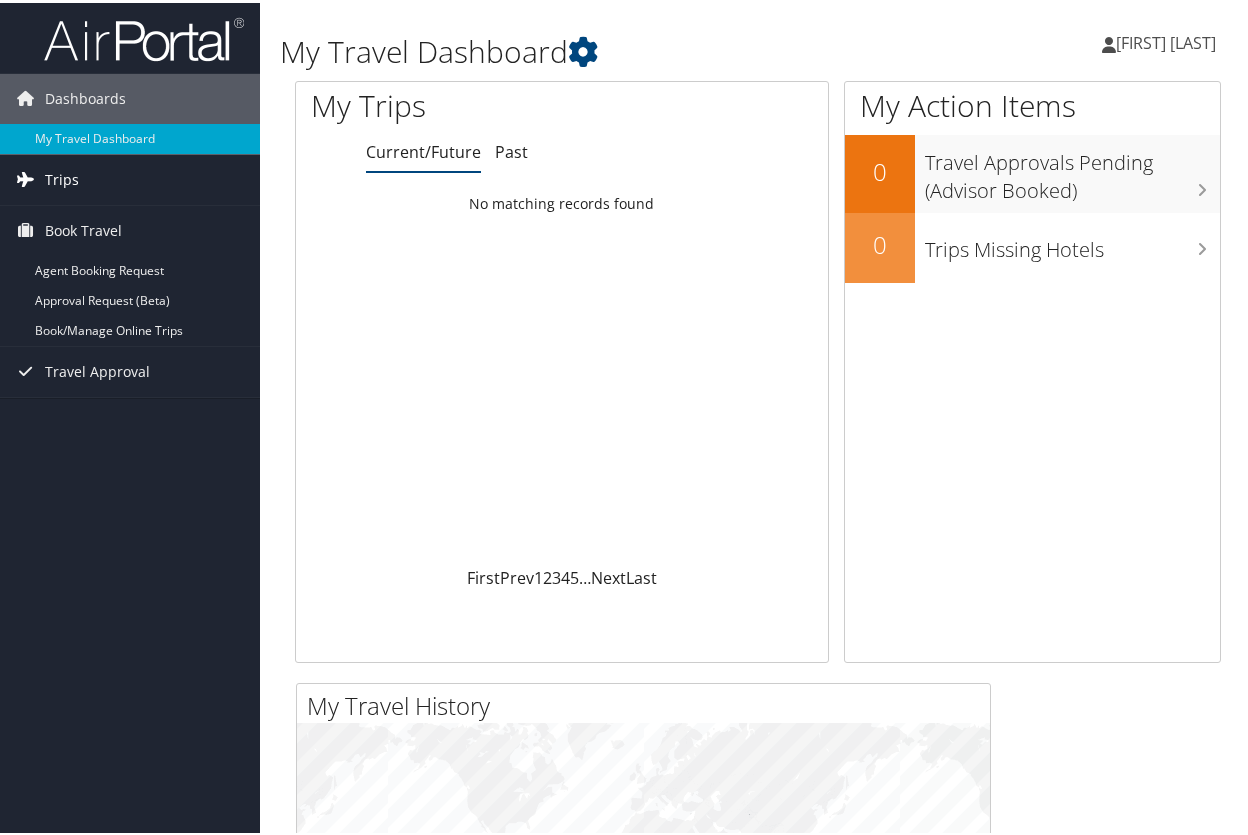 click on "Trips" at bounding box center [130, 177] 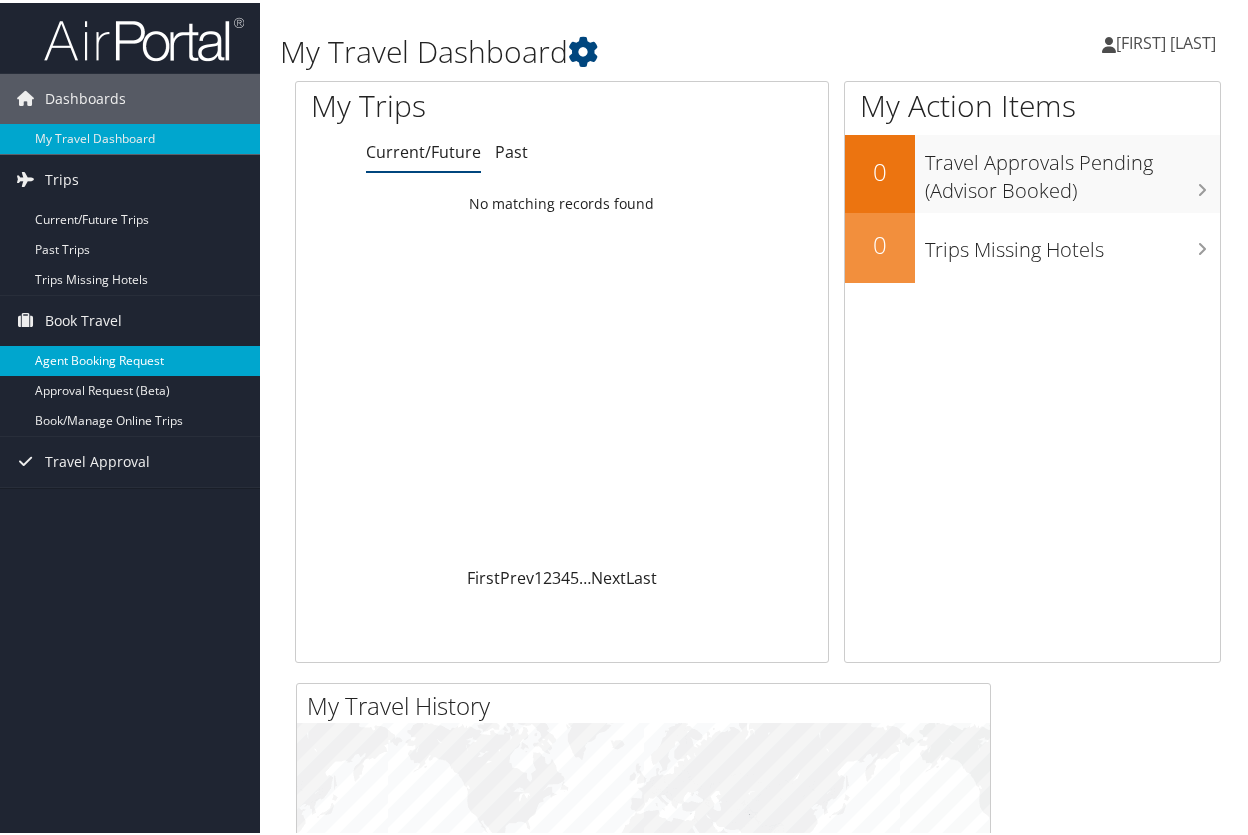click on "Agent Booking Request" at bounding box center (130, 358) 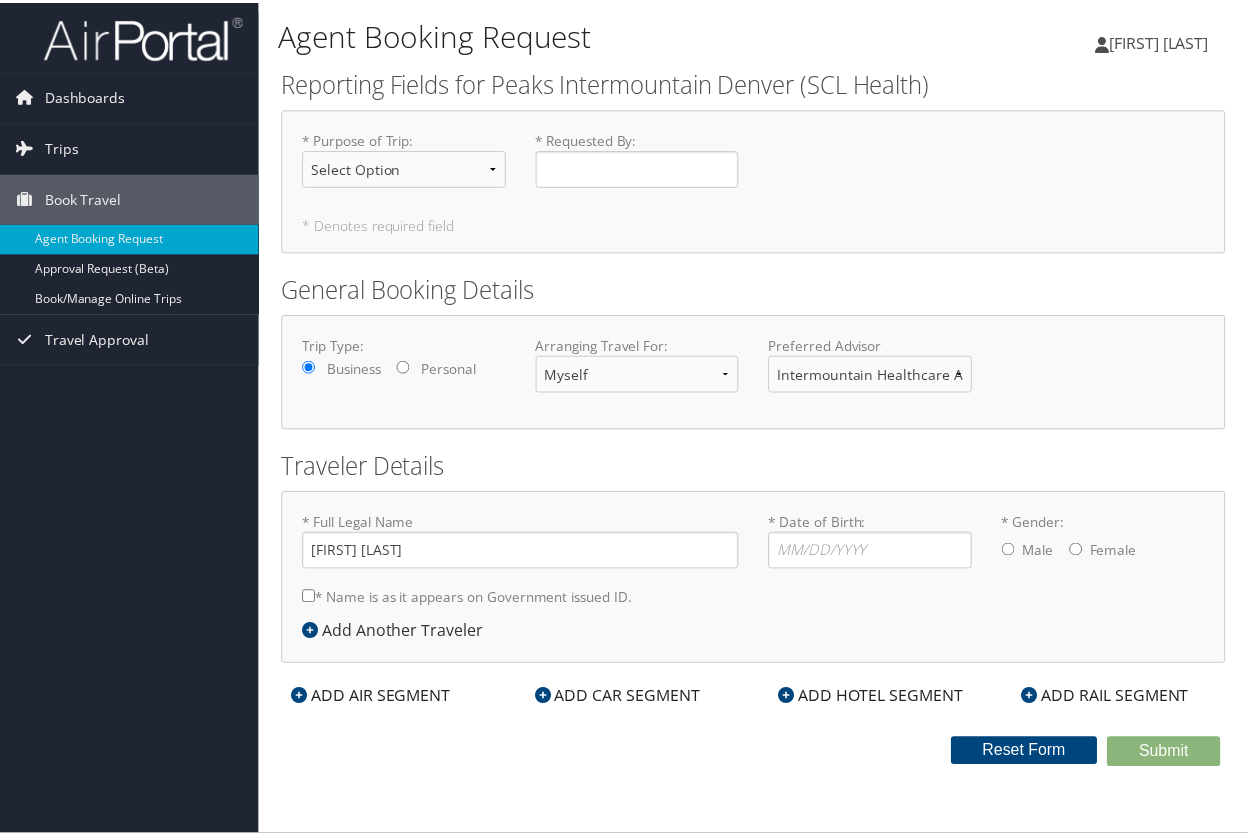 scroll, scrollTop: 0, scrollLeft: 0, axis: both 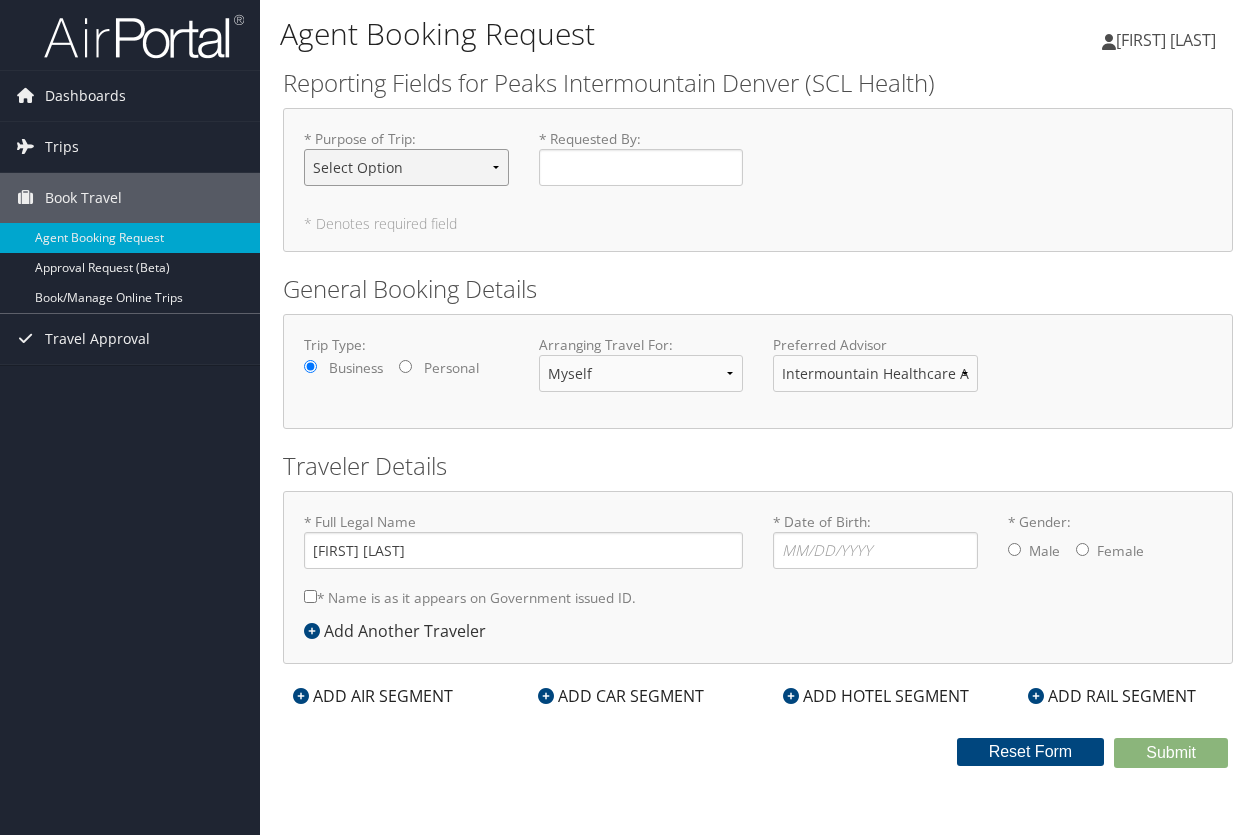 click on "Select Option 3rd Party Reimbursable Business CME Conf or Education Groups Personal Recruiting" at bounding box center [406, 167] 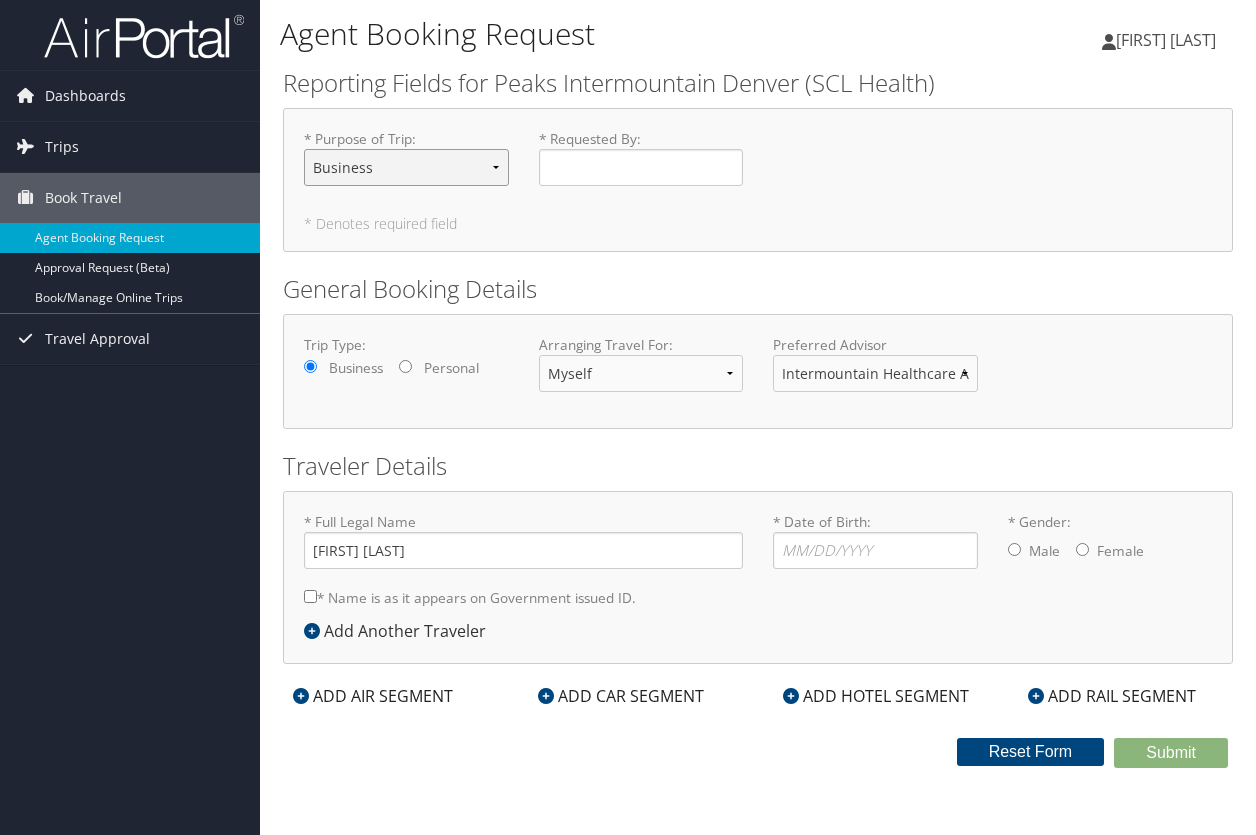 click on "Select Option 3rd Party Reimbursable Business CME Conf or Education Groups Personal Recruiting" at bounding box center [406, 167] 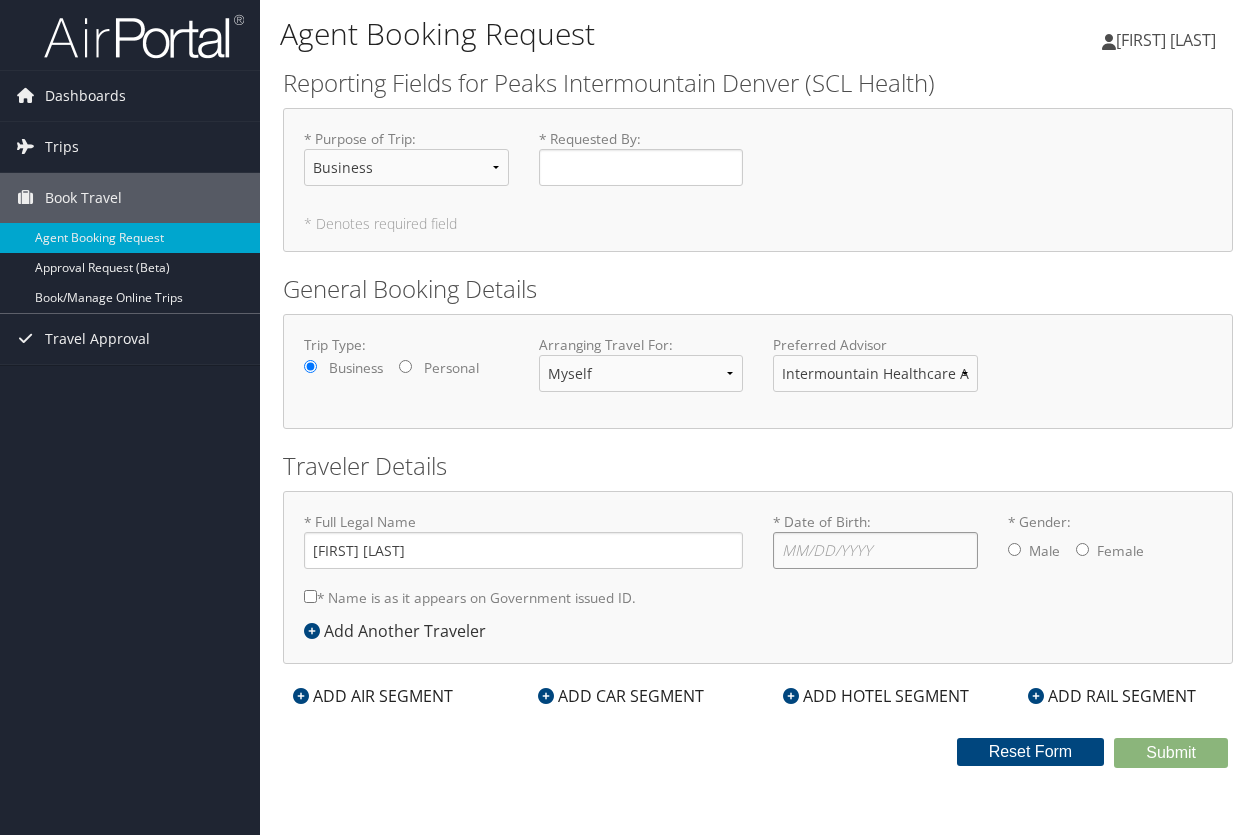 click on "* Date of Birth: Invalid Date" at bounding box center [875, 550] 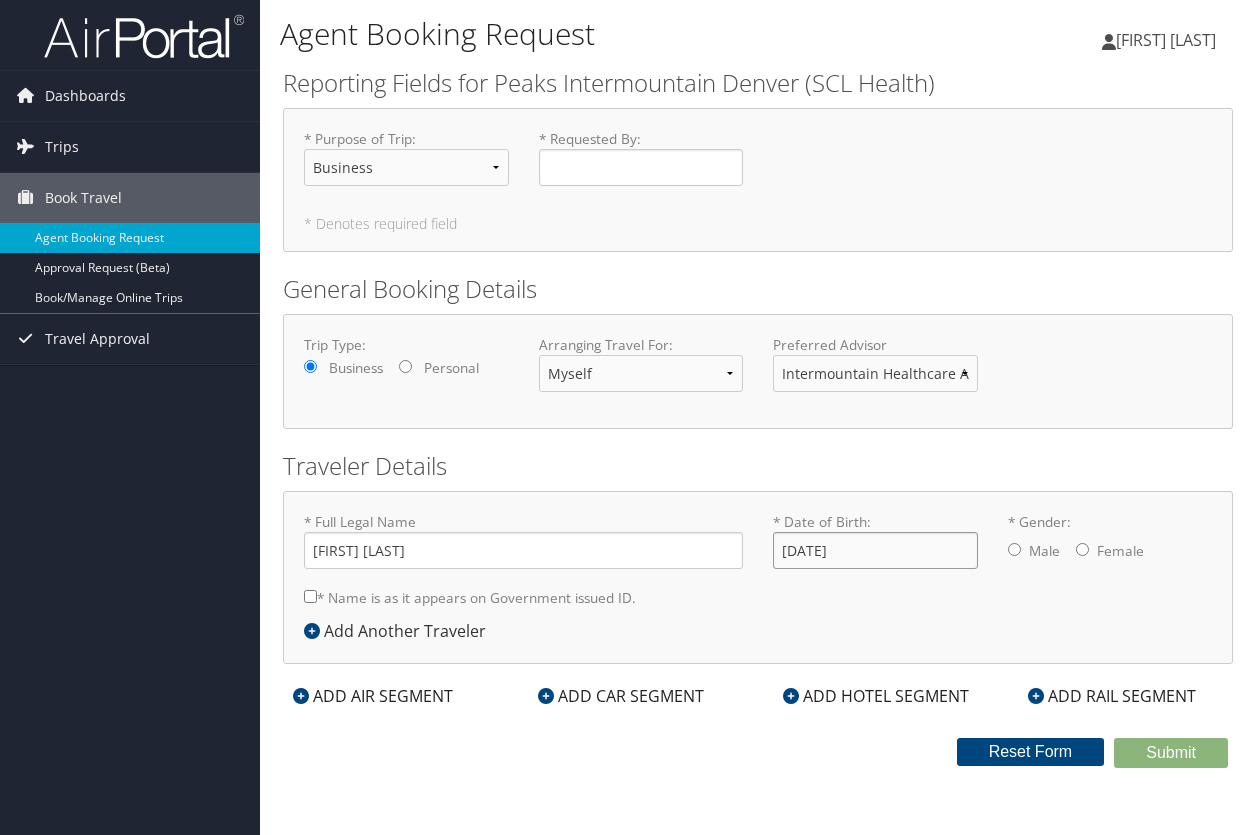 type on "[DATE]" 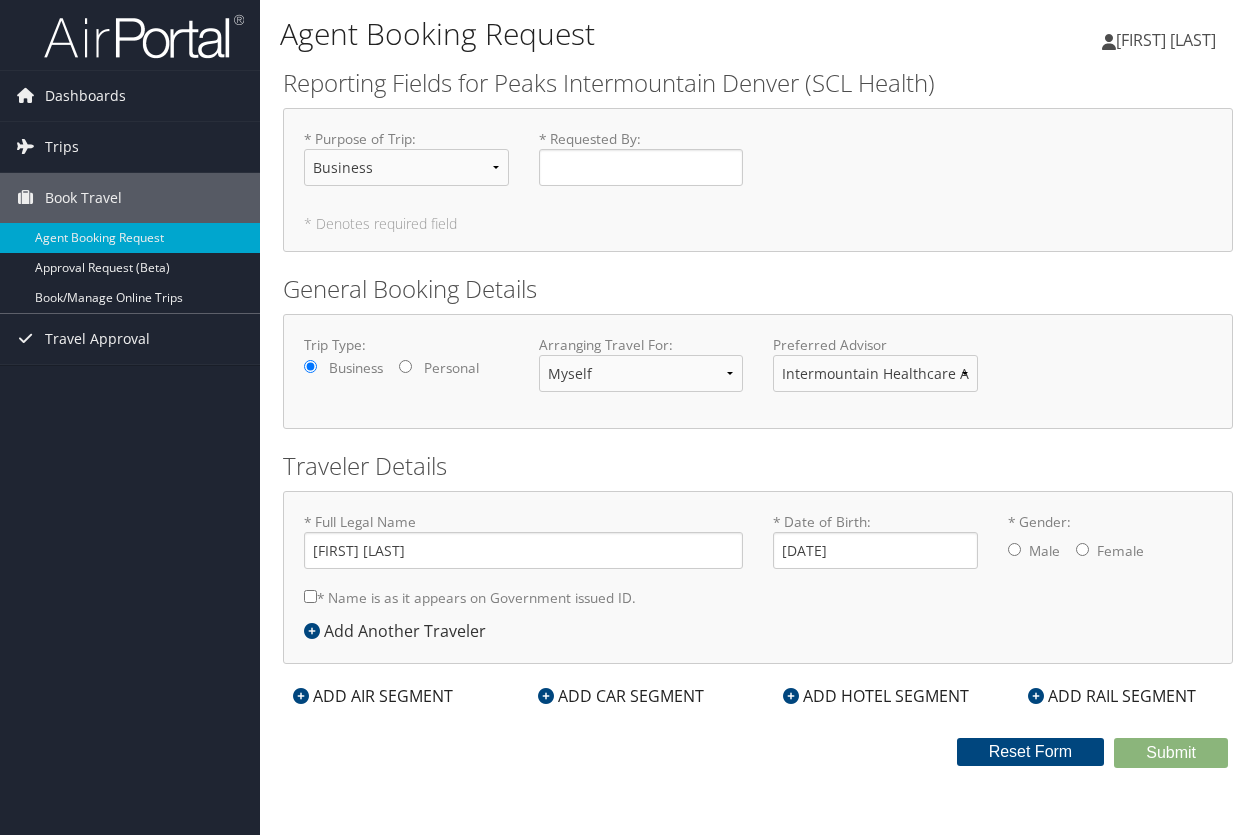 click on "* Gender:  Male Female" at bounding box center [1082, 549] 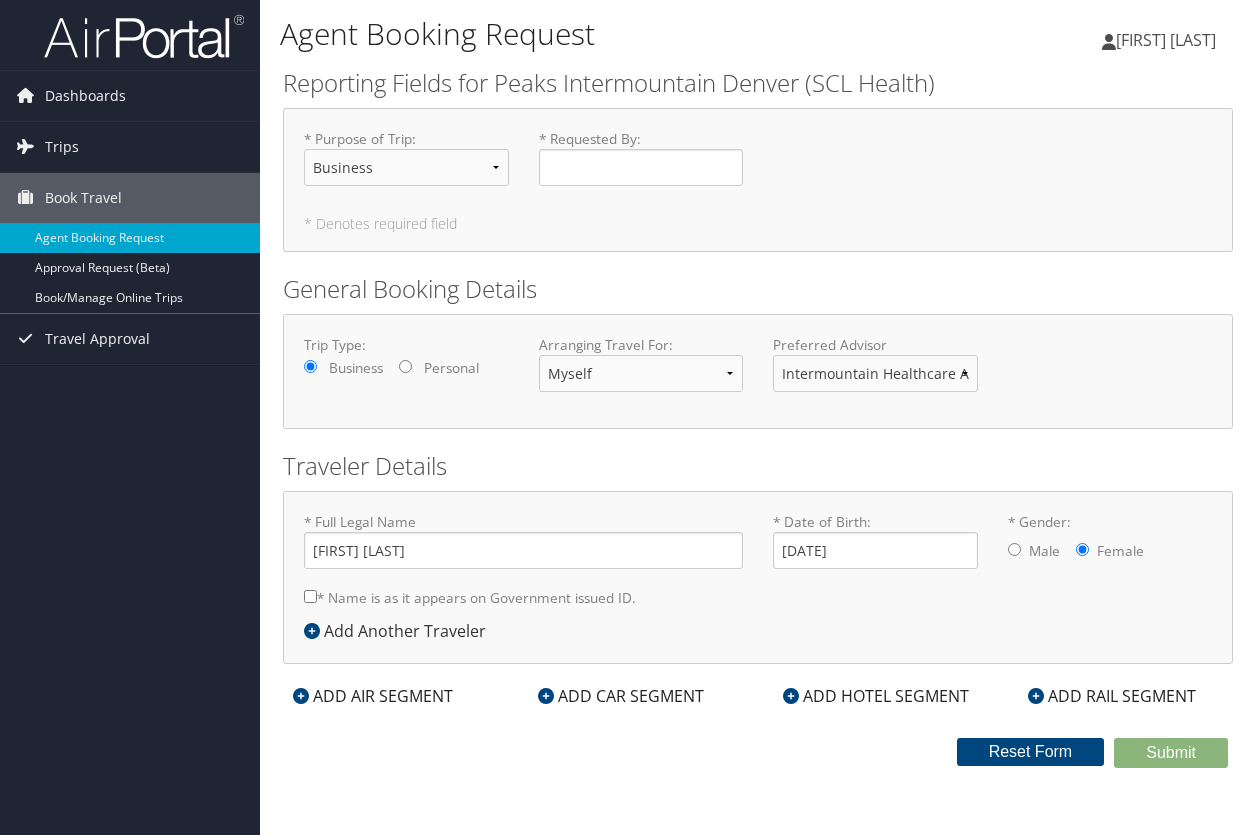 click on "* Name is as it appears on Government issued ID." at bounding box center (310, 596) 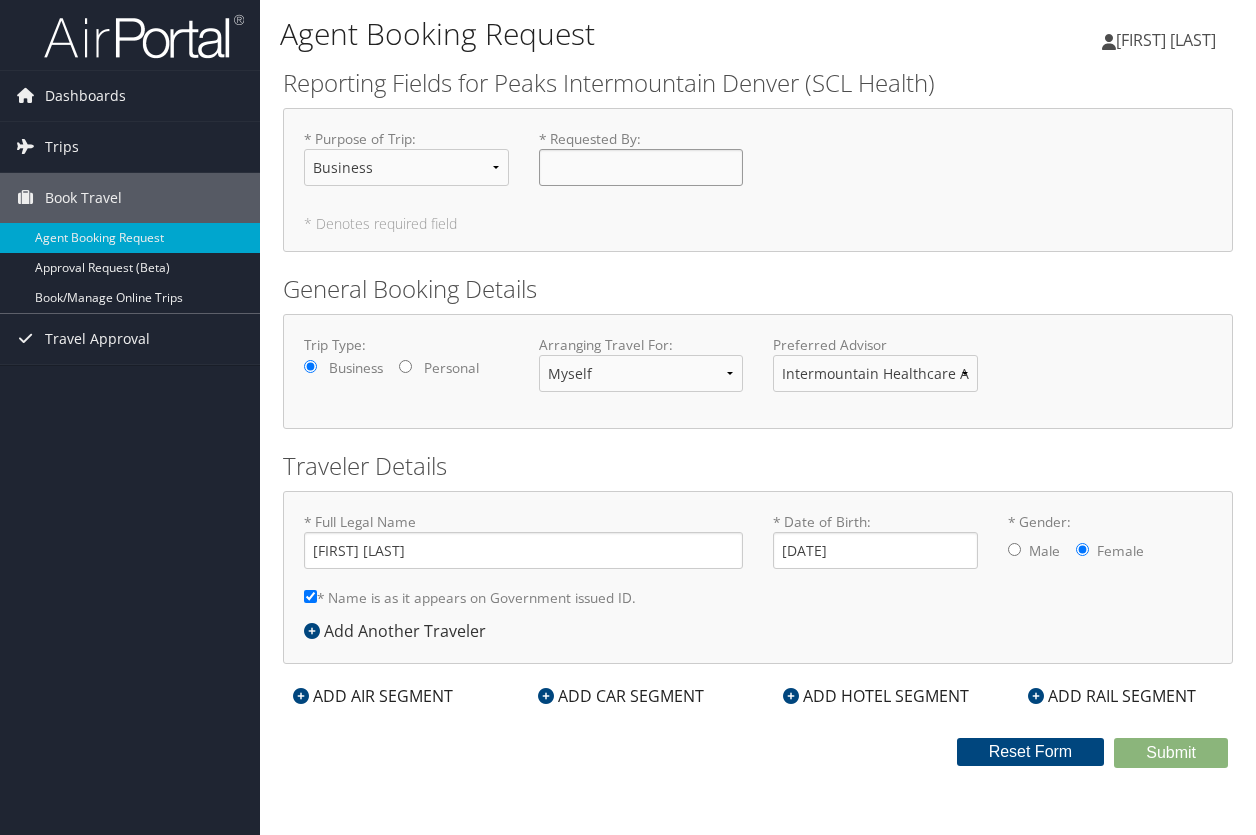 click on "*   Requested By : Required" at bounding box center (641, 167) 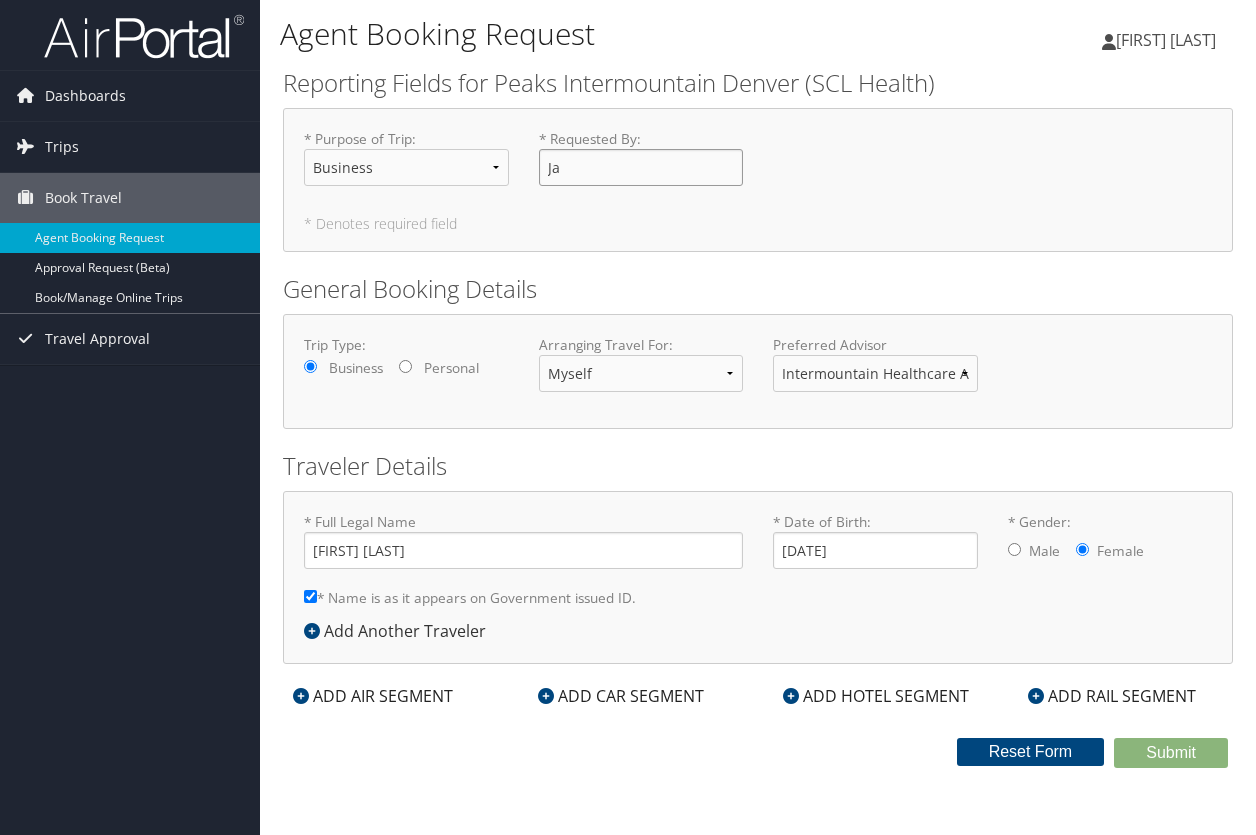 type on "J" 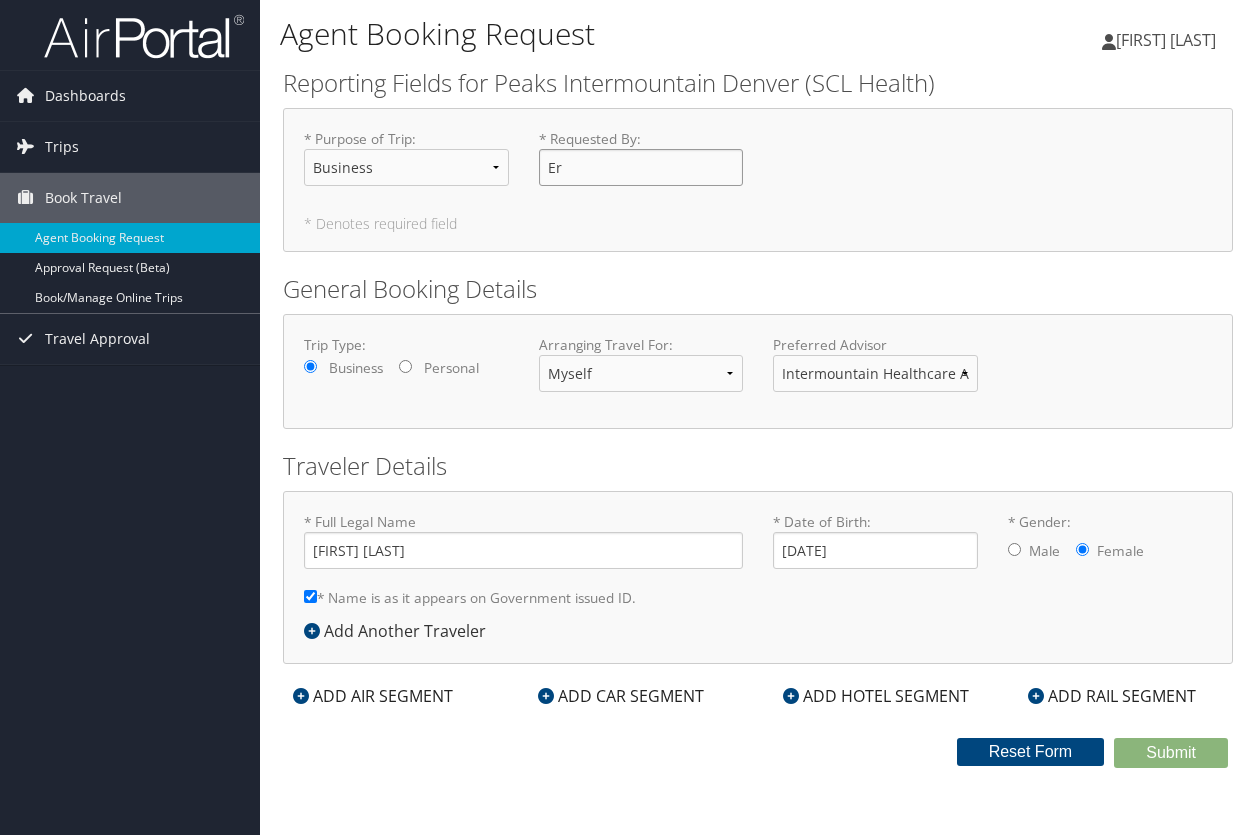 type on "E" 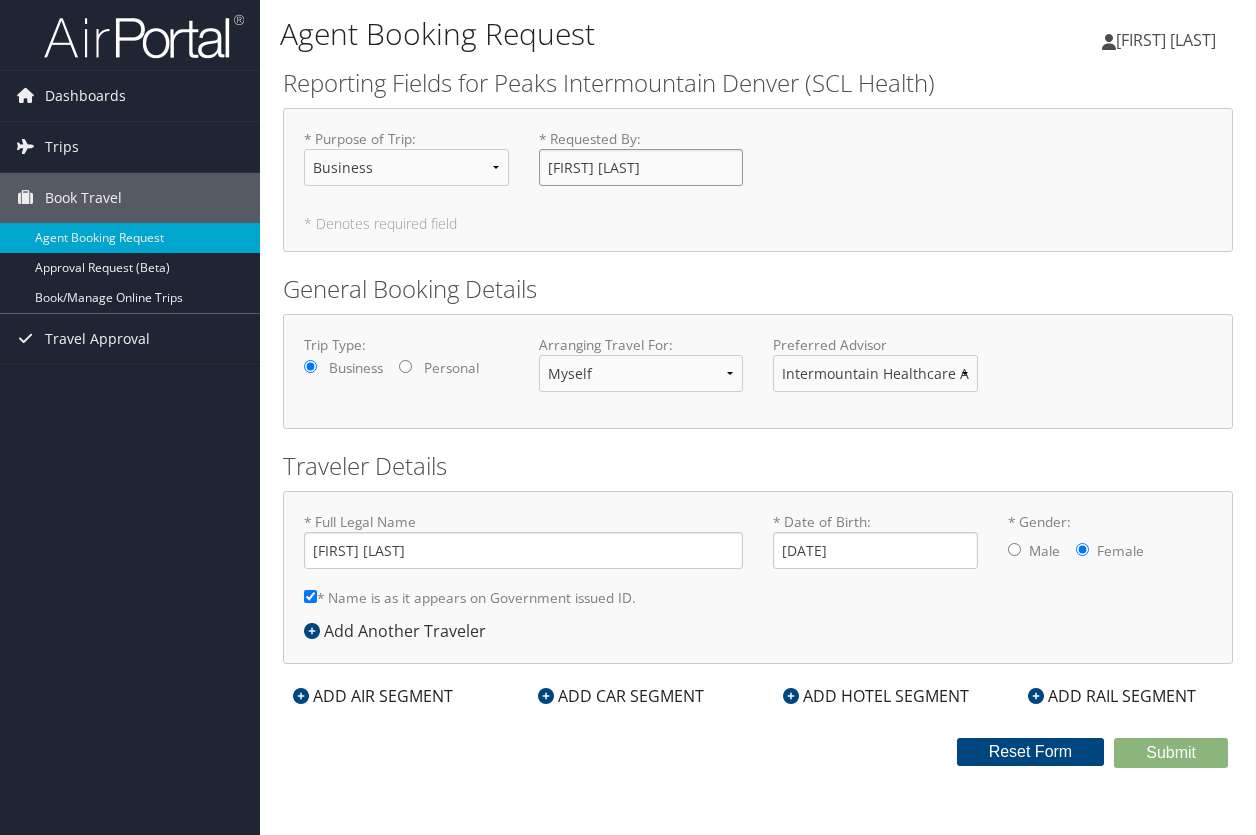 type on "Jason King" 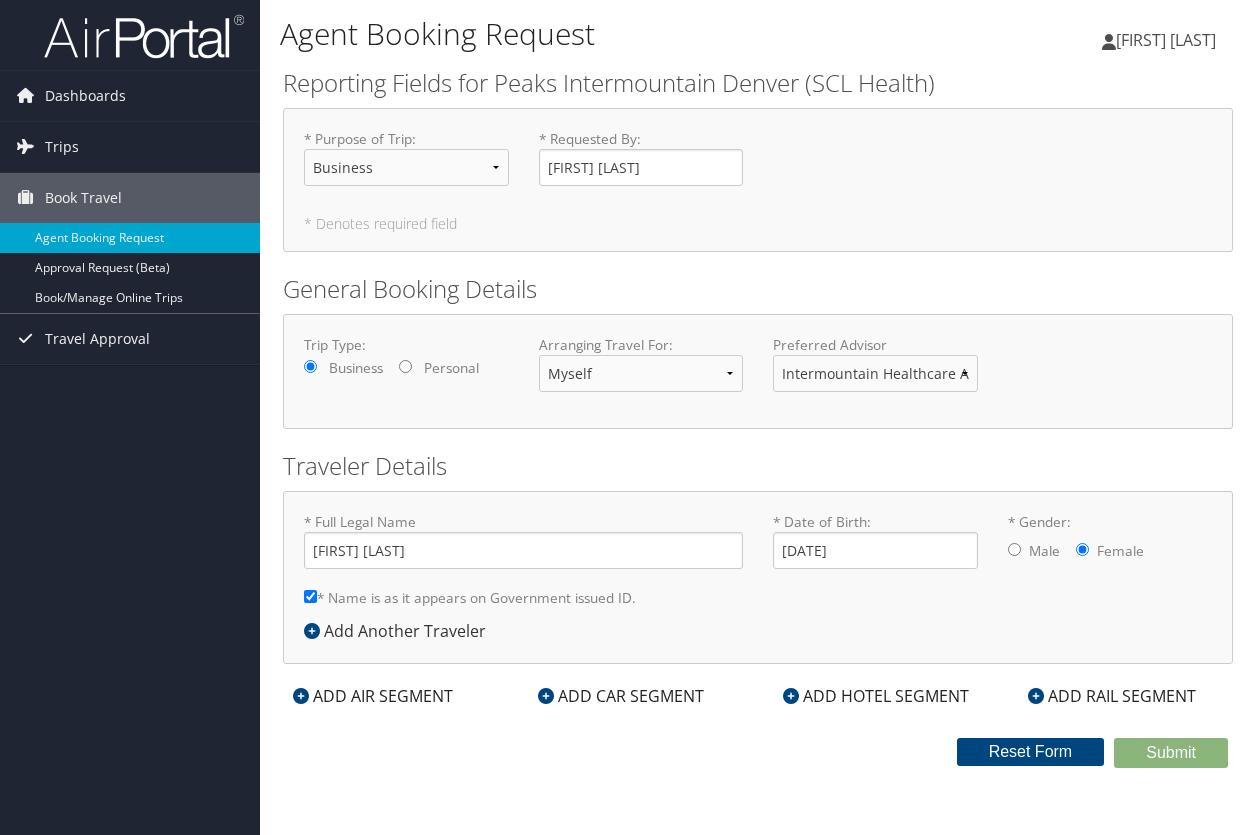 drag, startPoint x: 790, startPoint y: 794, endPoint x: 877, endPoint y: 779, distance: 88.28363 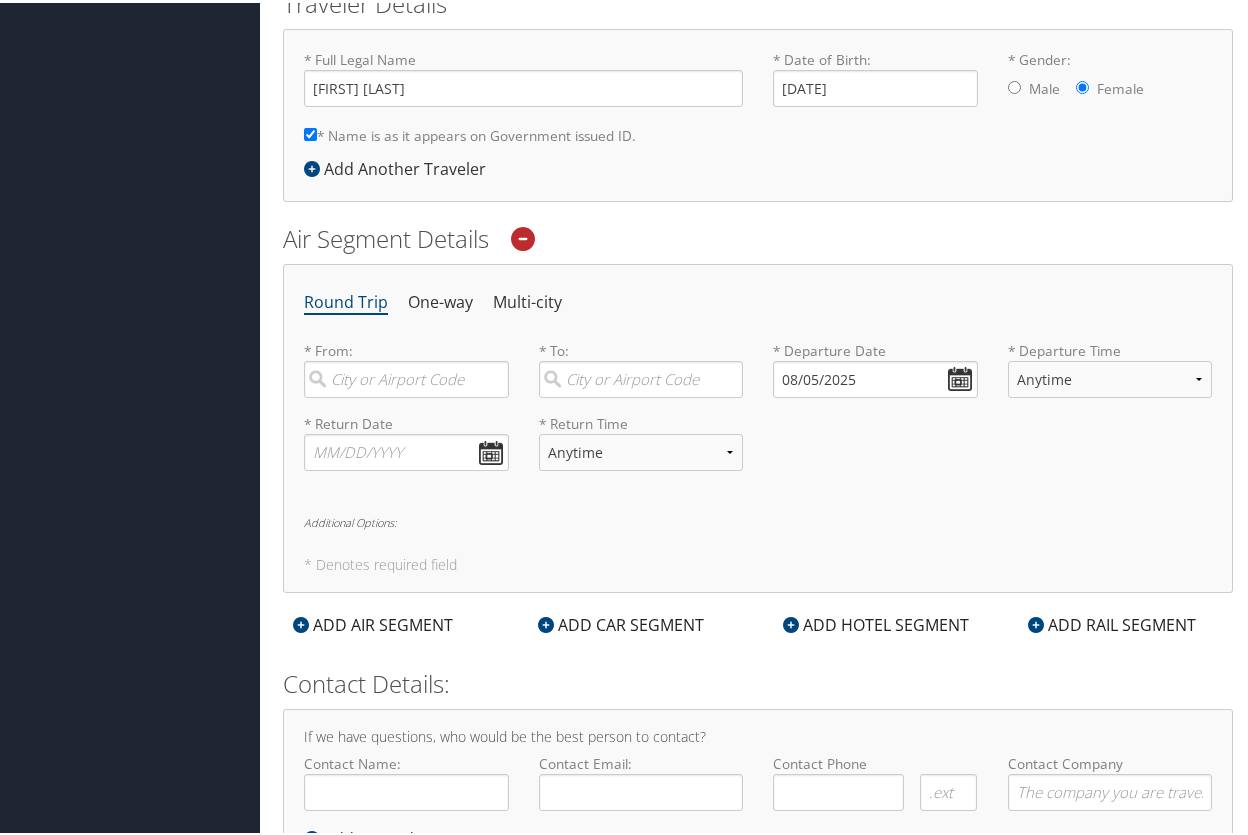 scroll, scrollTop: 500, scrollLeft: 0, axis: vertical 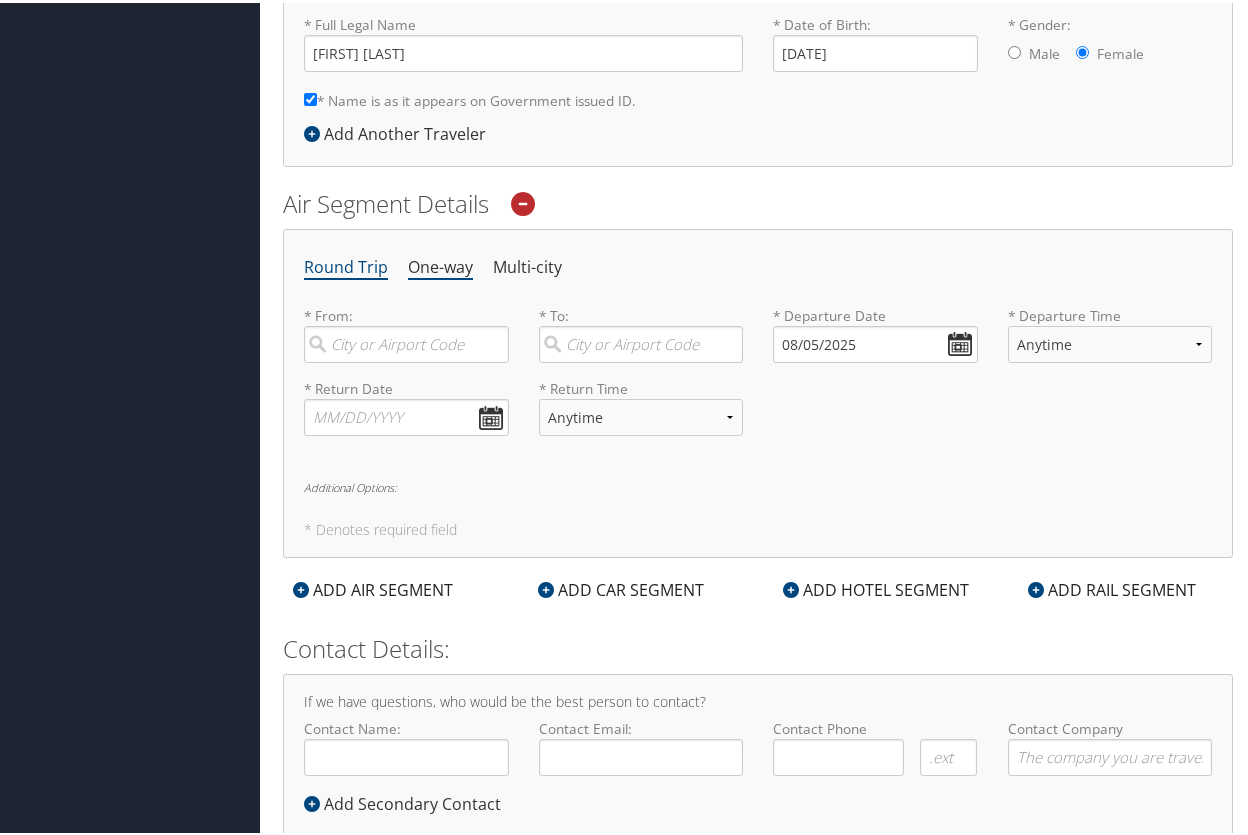 click on "One-way" at bounding box center (440, 265) 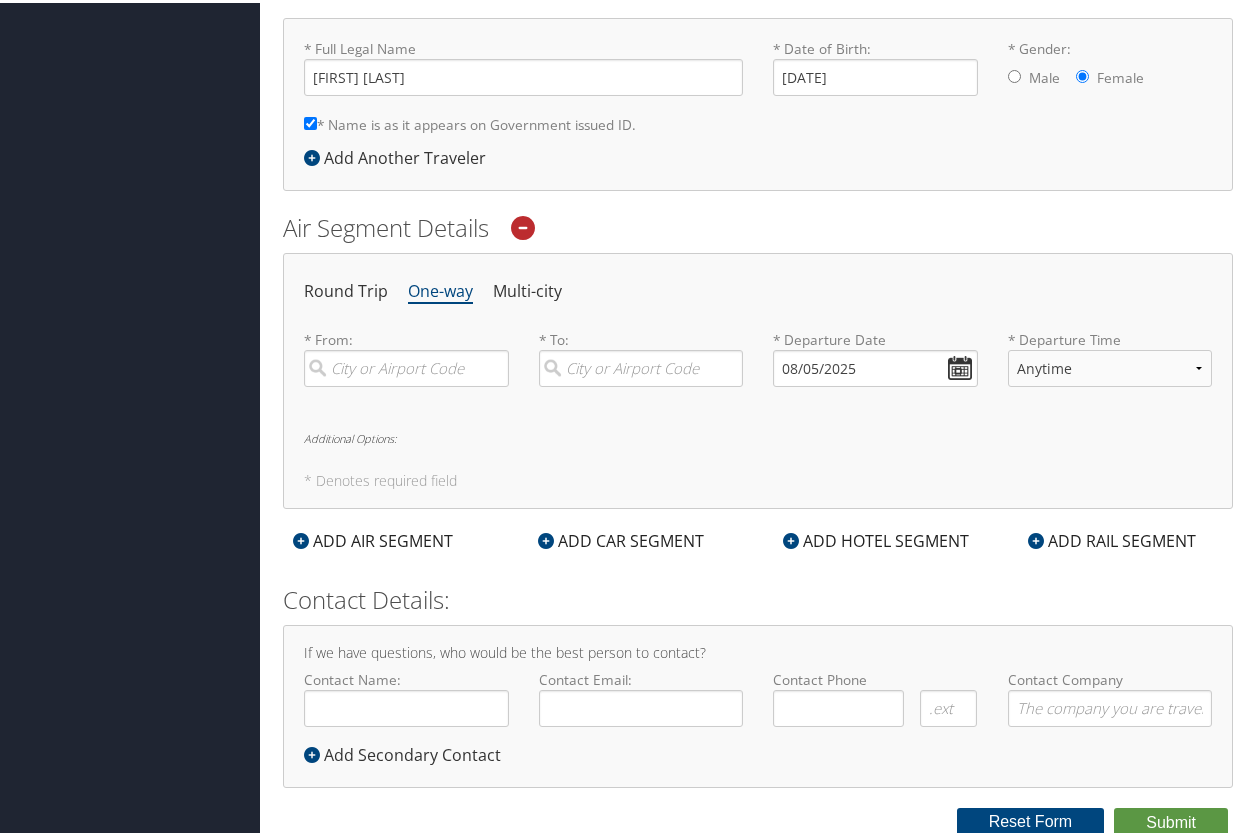 scroll, scrollTop: 476, scrollLeft: 0, axis: vertical 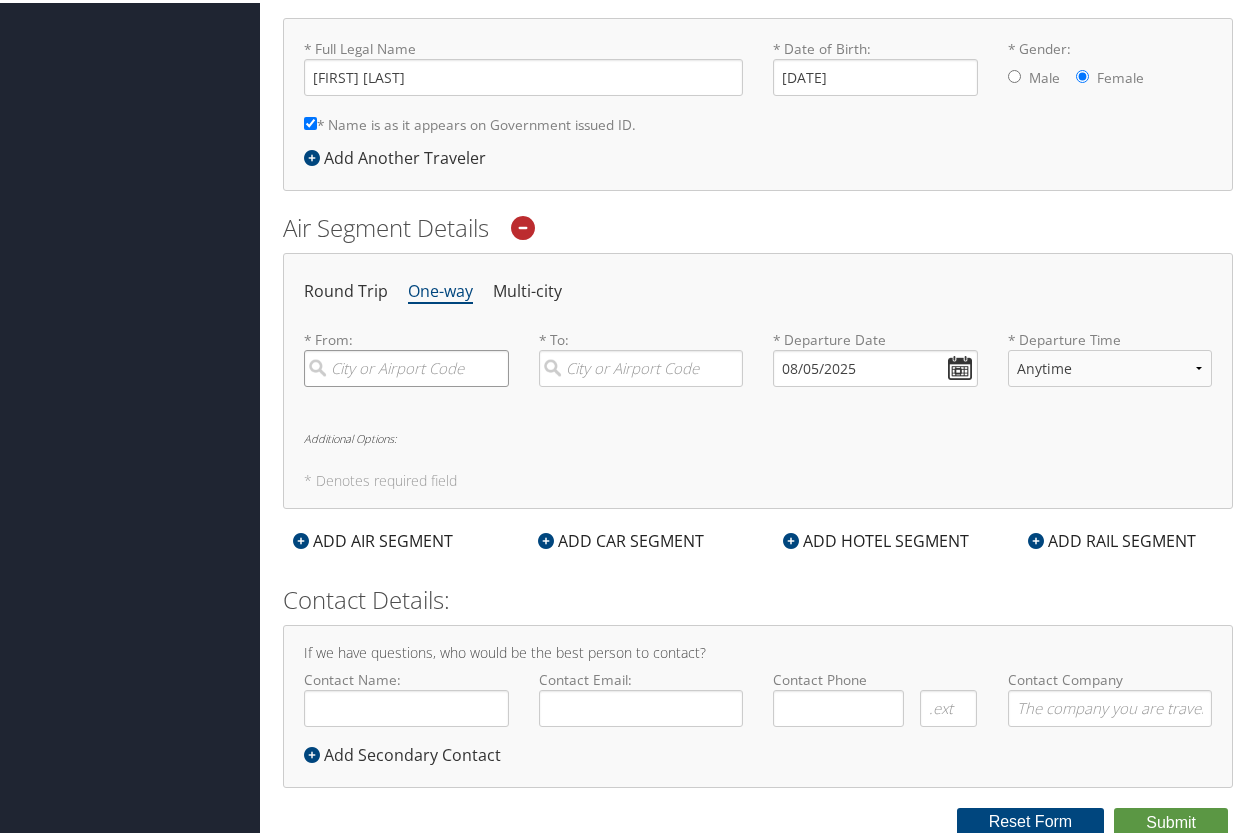 click at bounding box center (406, 365) 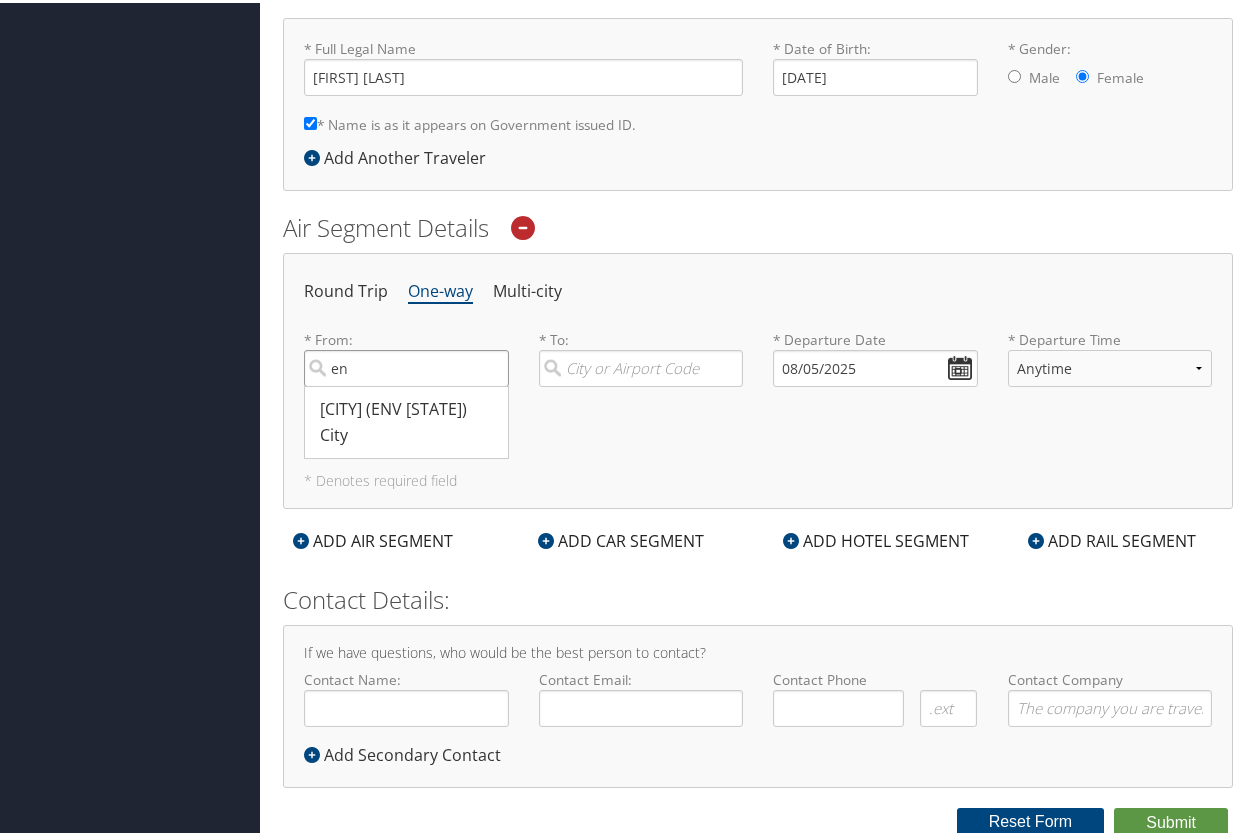type on "e" 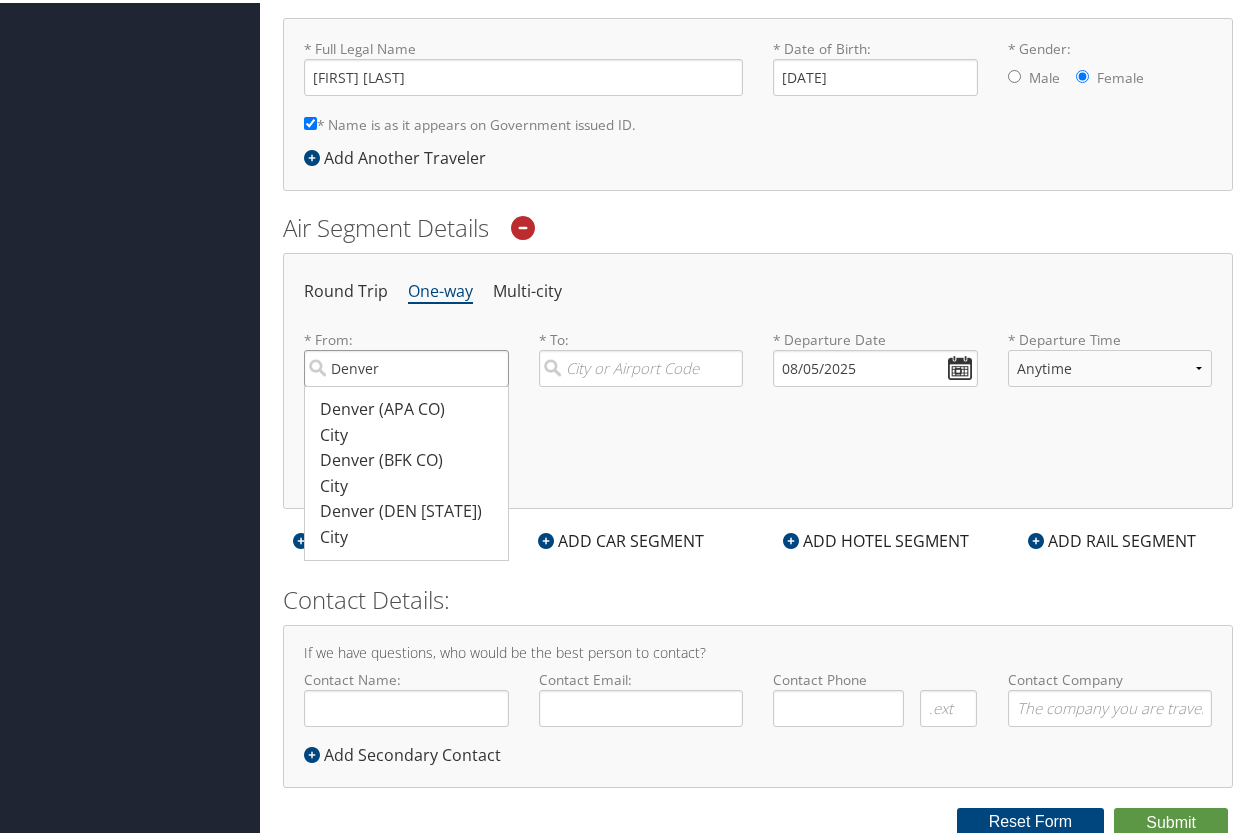 type on "Denver" 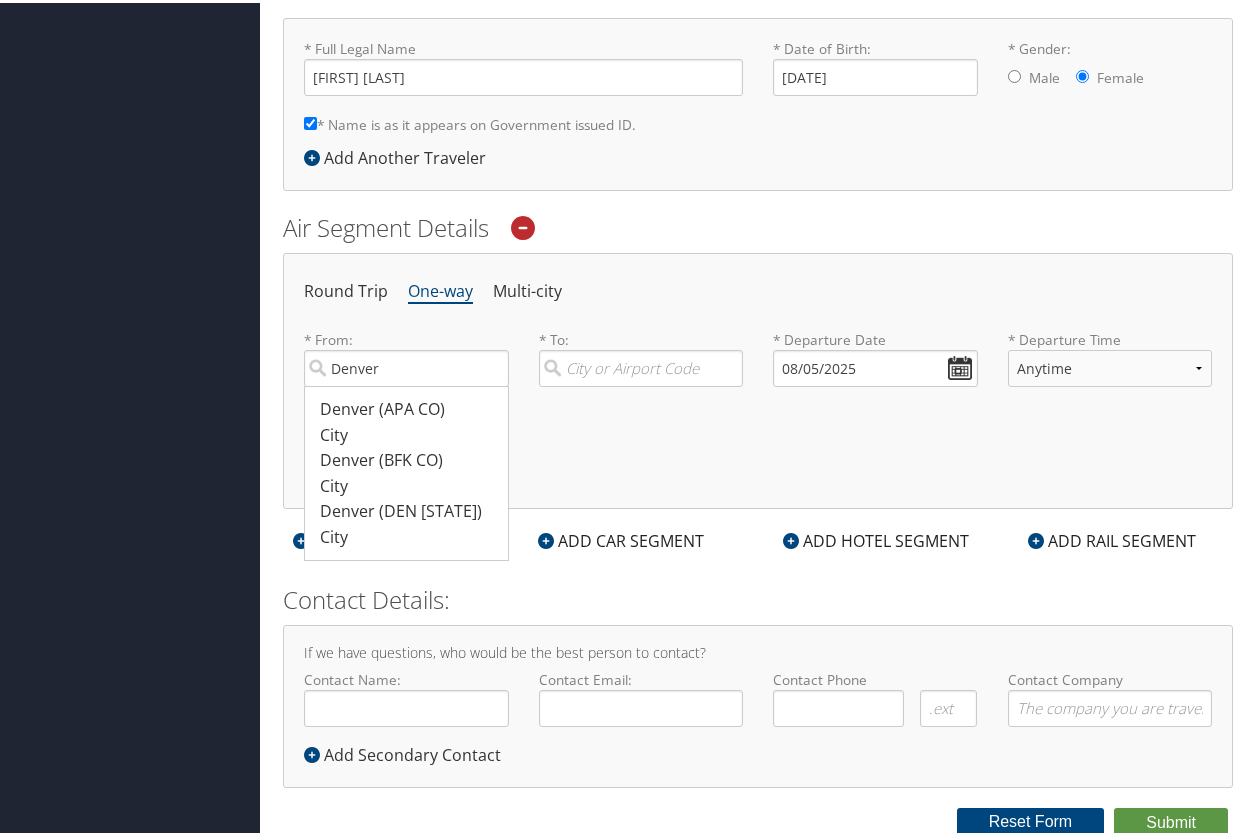 type 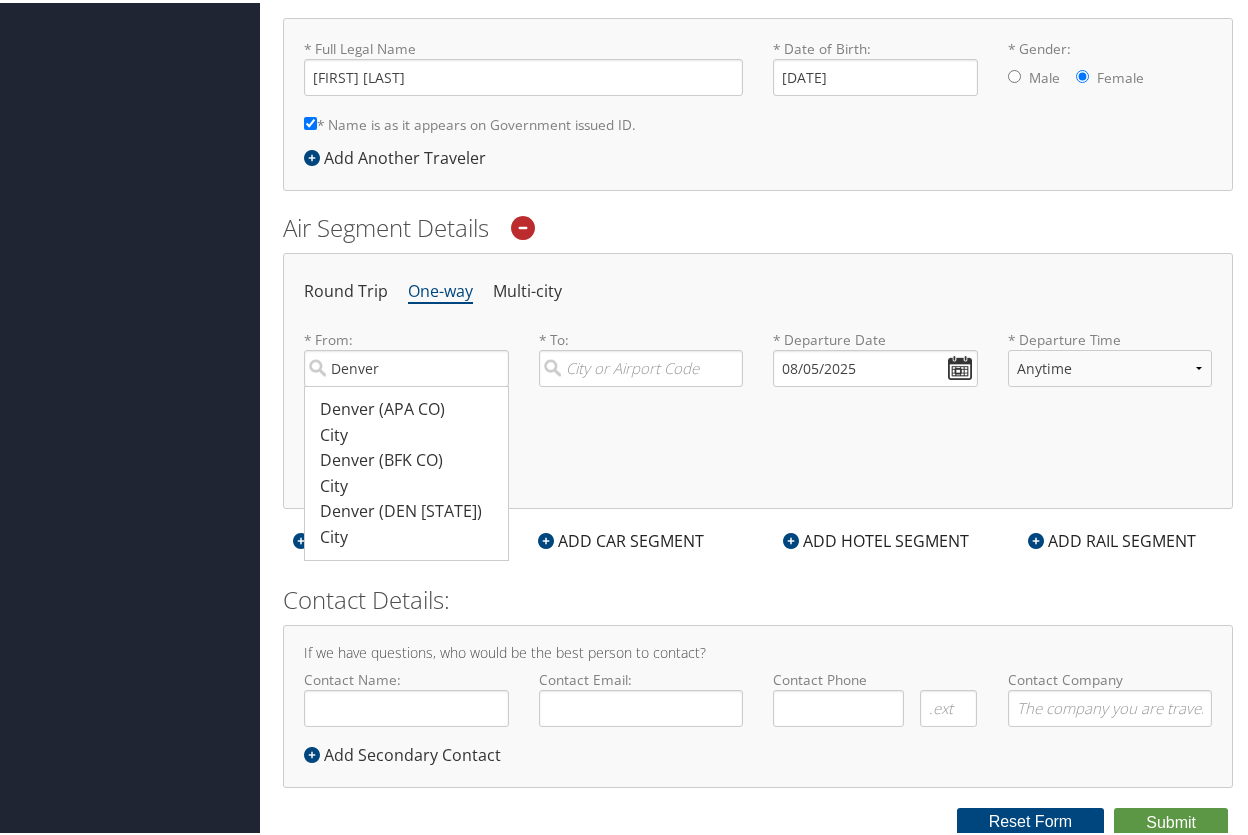 drag, startPoint x: 388, startPoint y: 517, endPoint x: 442, endPoint y: 499, distance: 56.920998 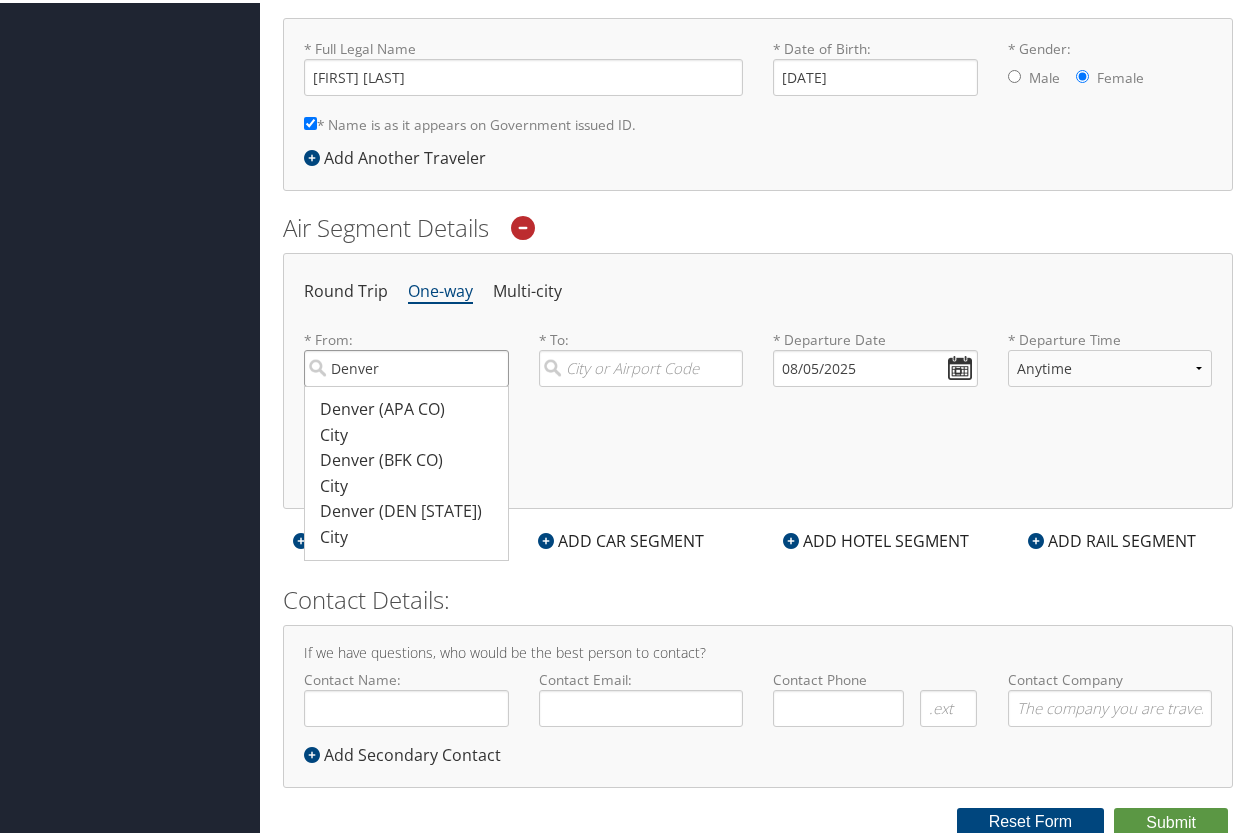 click on "Denver" at bounding box center [406, 365] 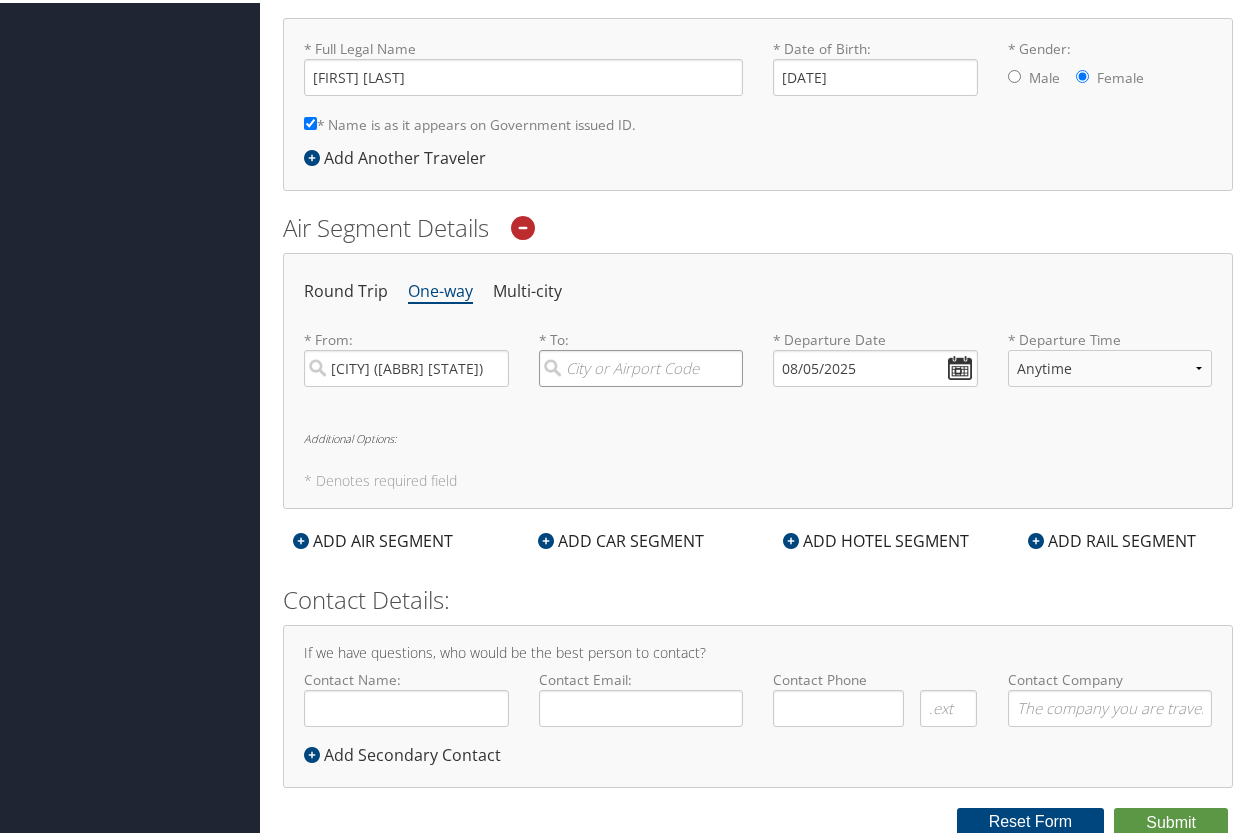click at bounding box center (641, 365) 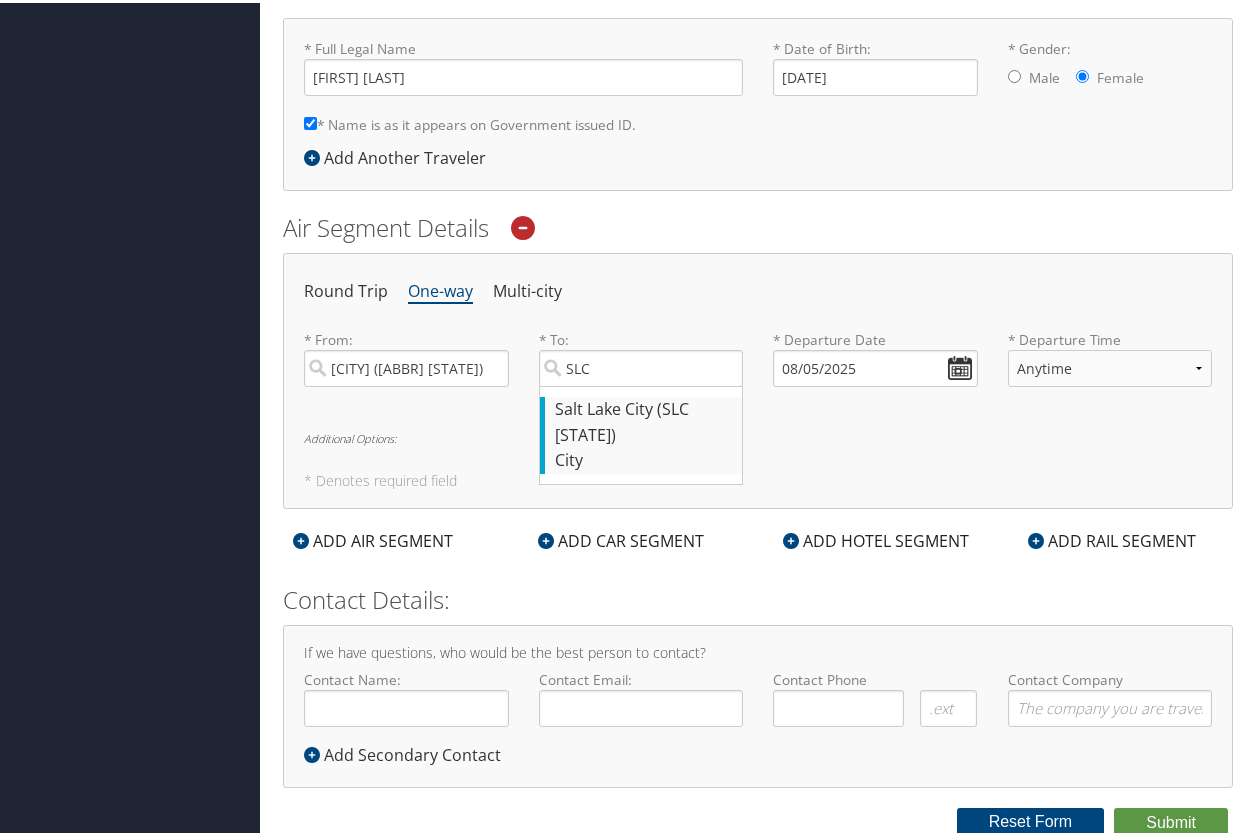 click on "Salt Lake City   (SLC Utah)" at bounding box center (644, 419) 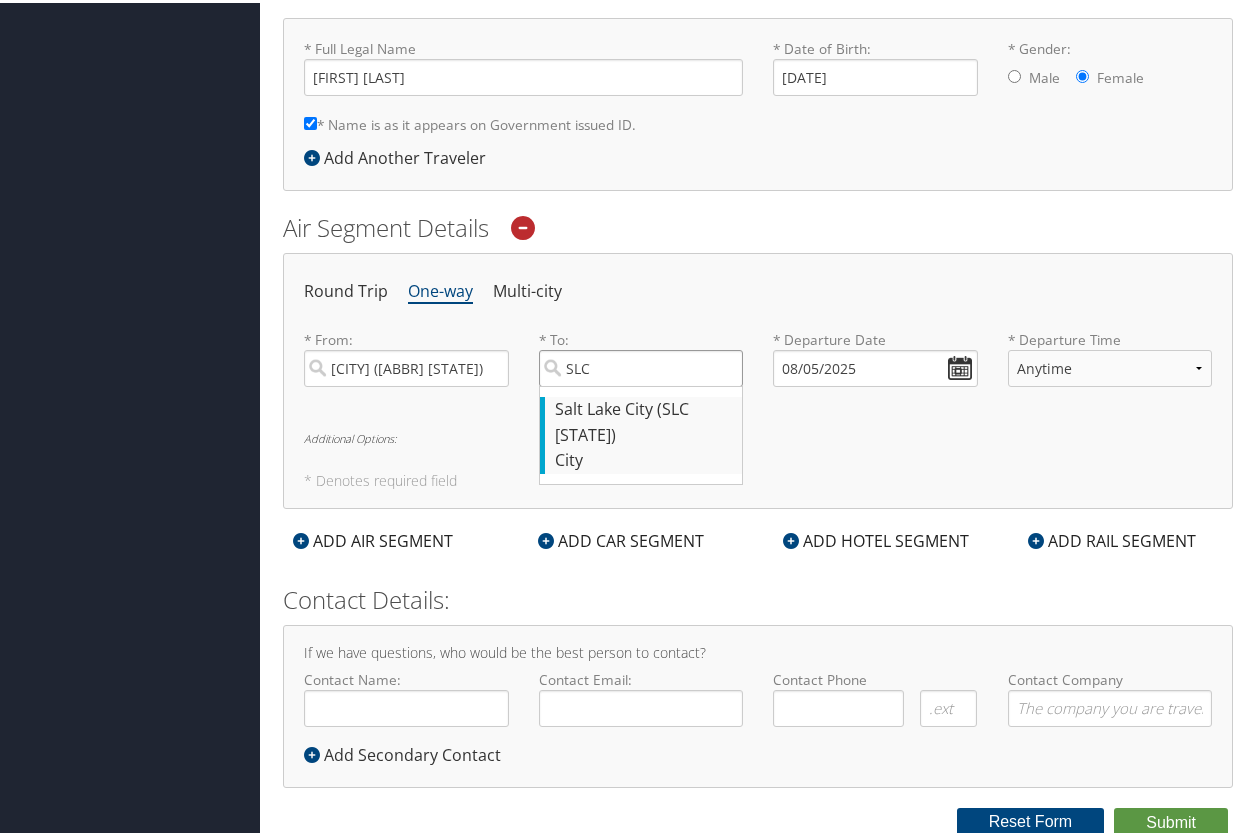 click on "SLC" at bounding box center (641, 365) 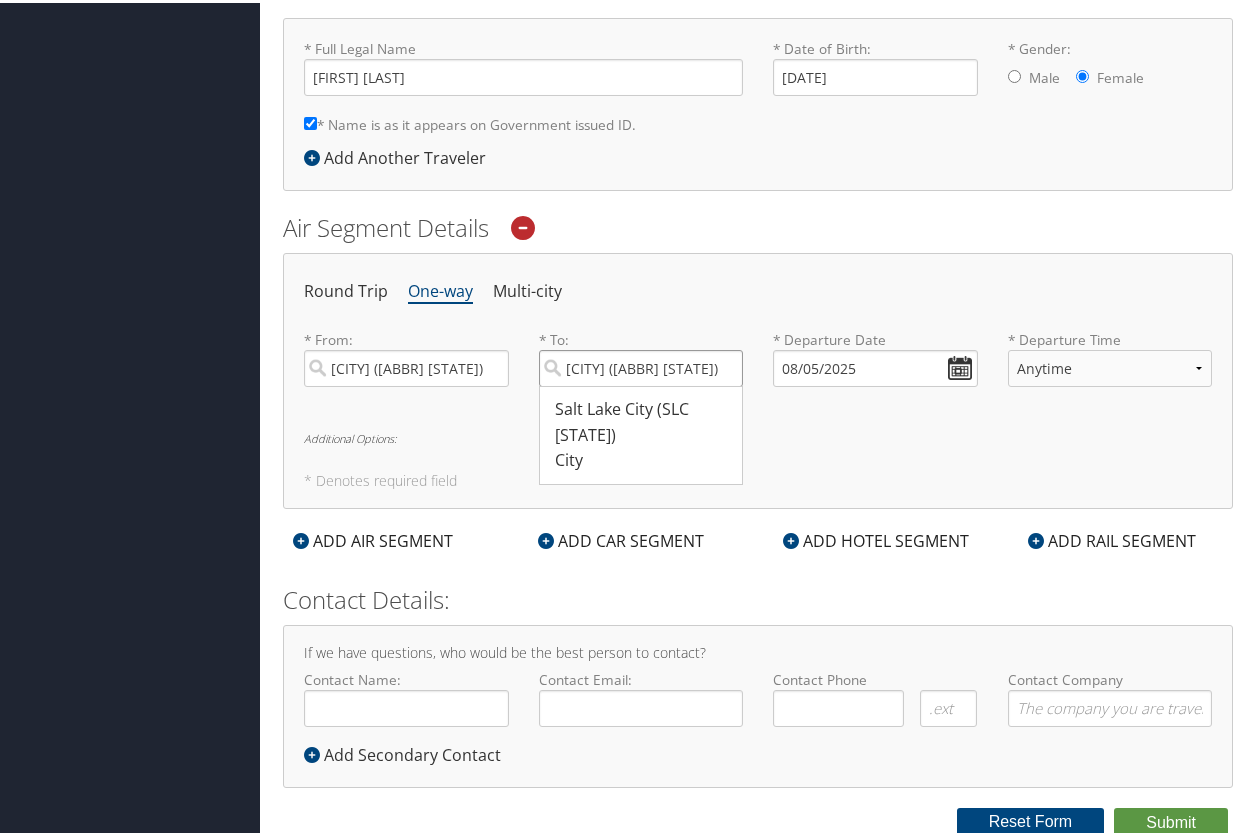 scroll, scrollTop: 0, scrollLeft: 4, axis: horizontal 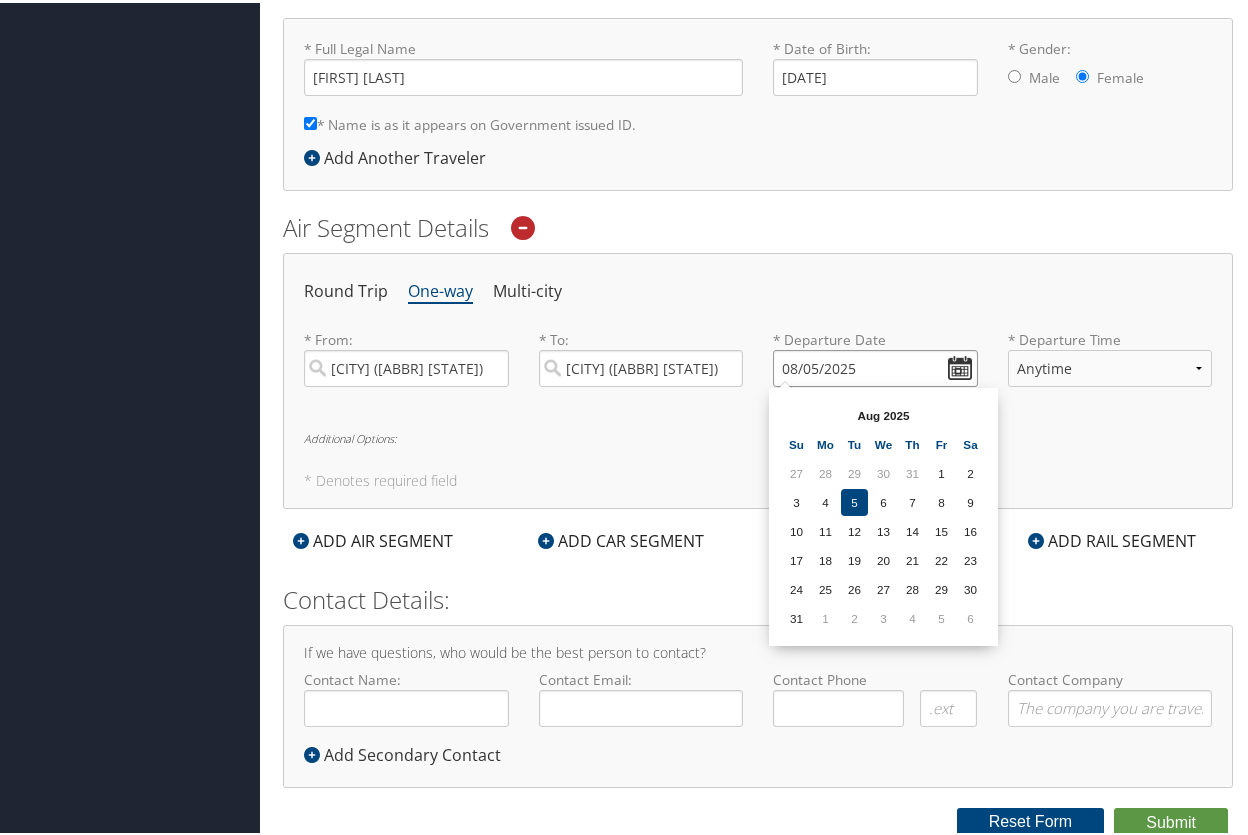 click on "08/05/2025" at bounding box center (875, 365) 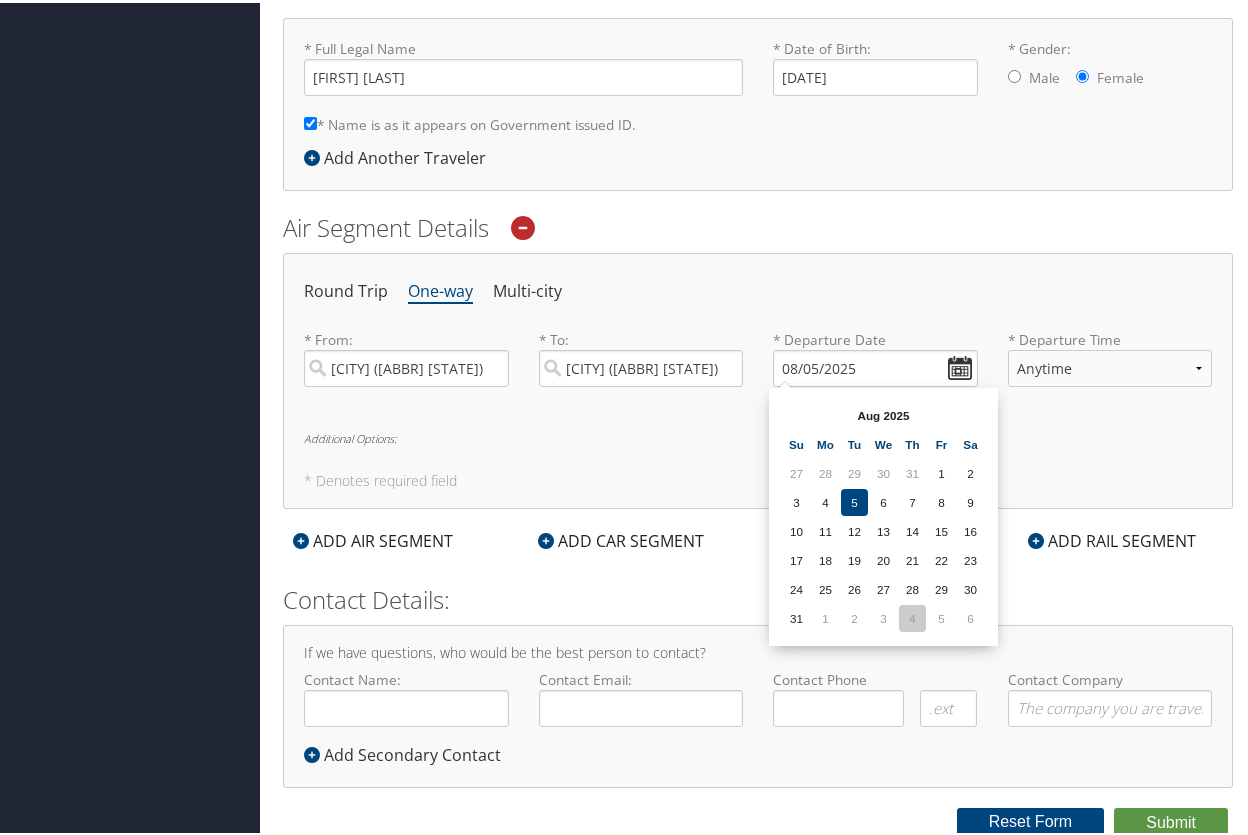 click on "4" at bounding box center [912, 615] 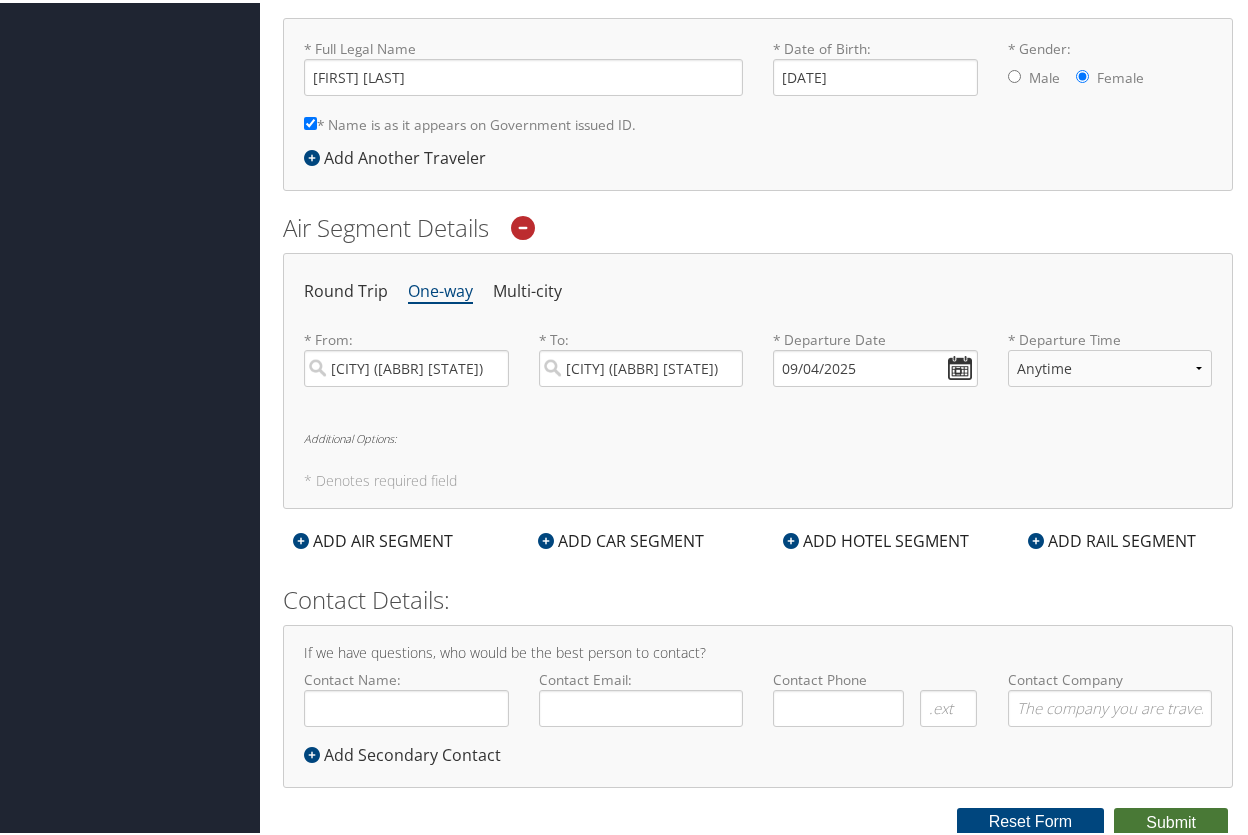 click on "Submit" at bounding box center (1171, 820) 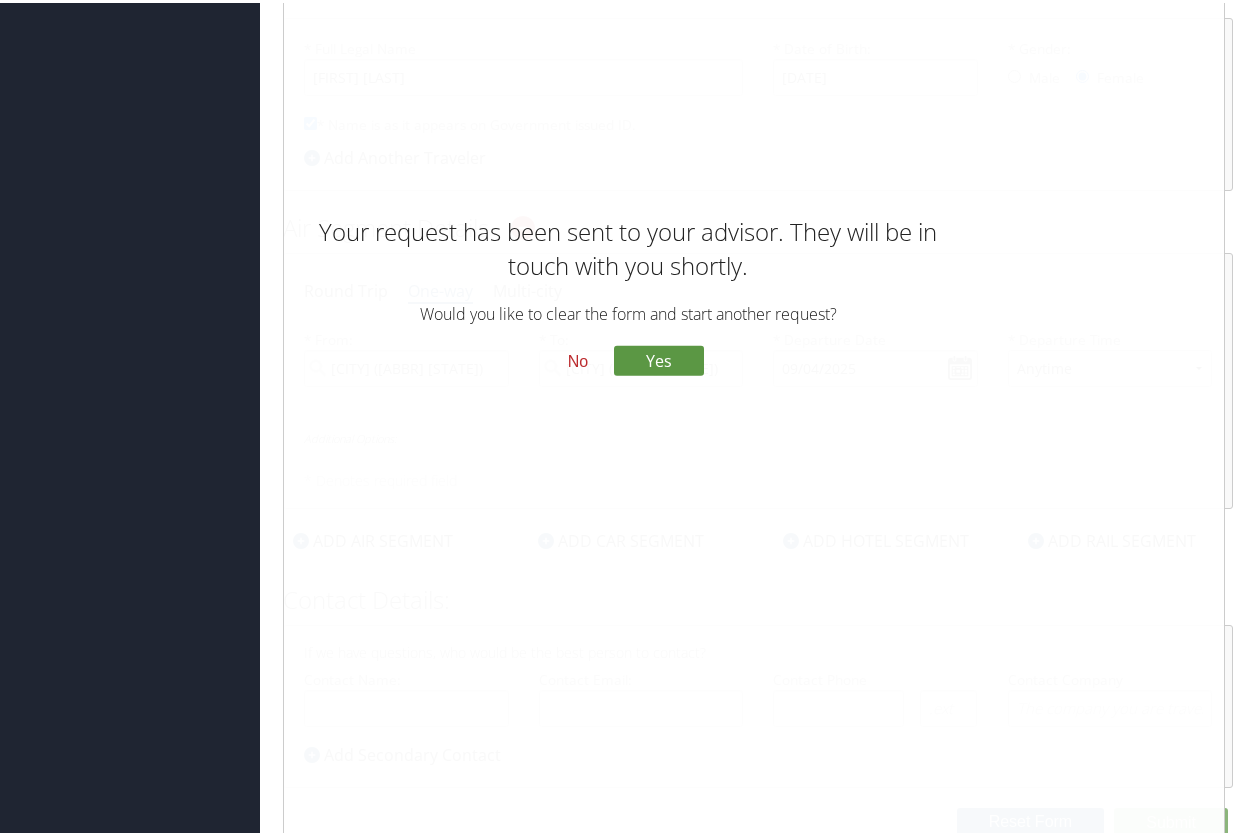click on "No" at bounding box center [578, 359] 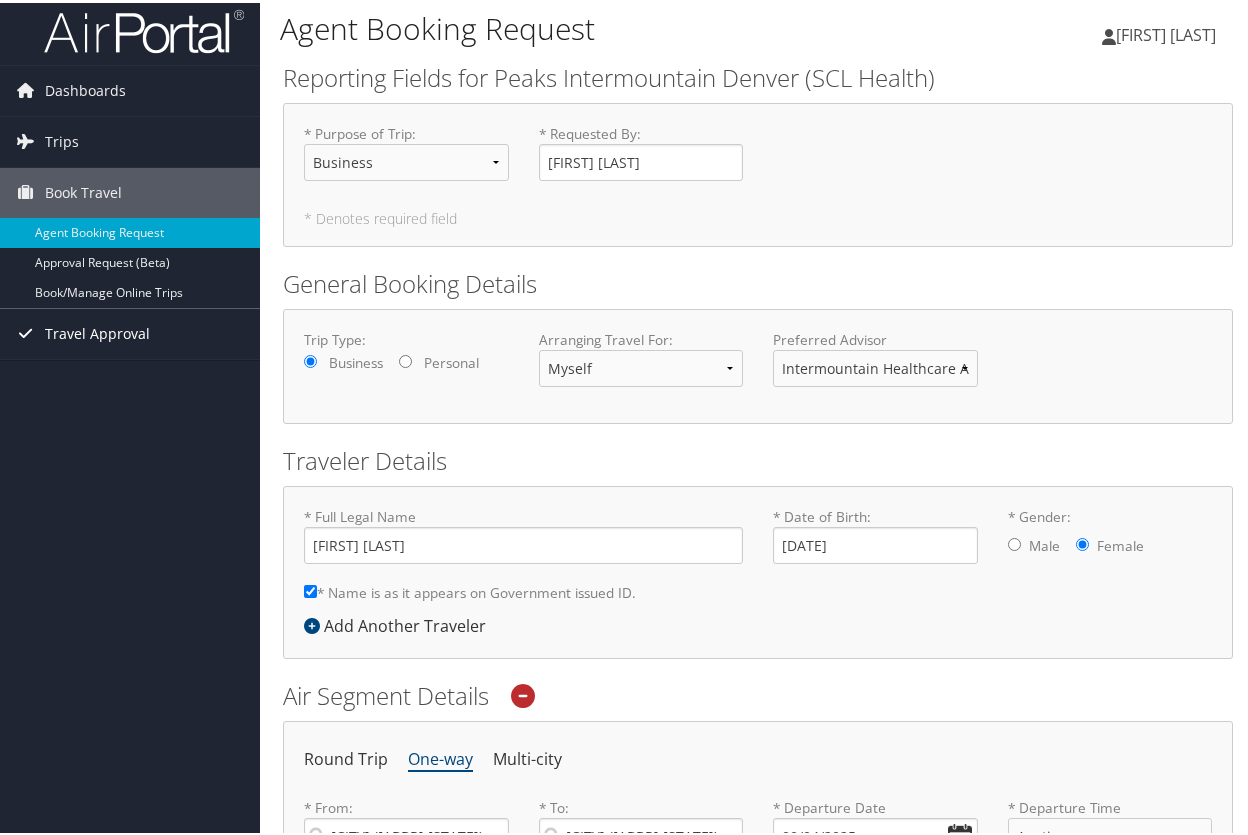 scroll, scrollTop: 0, scrollLeft: 0, axis: both 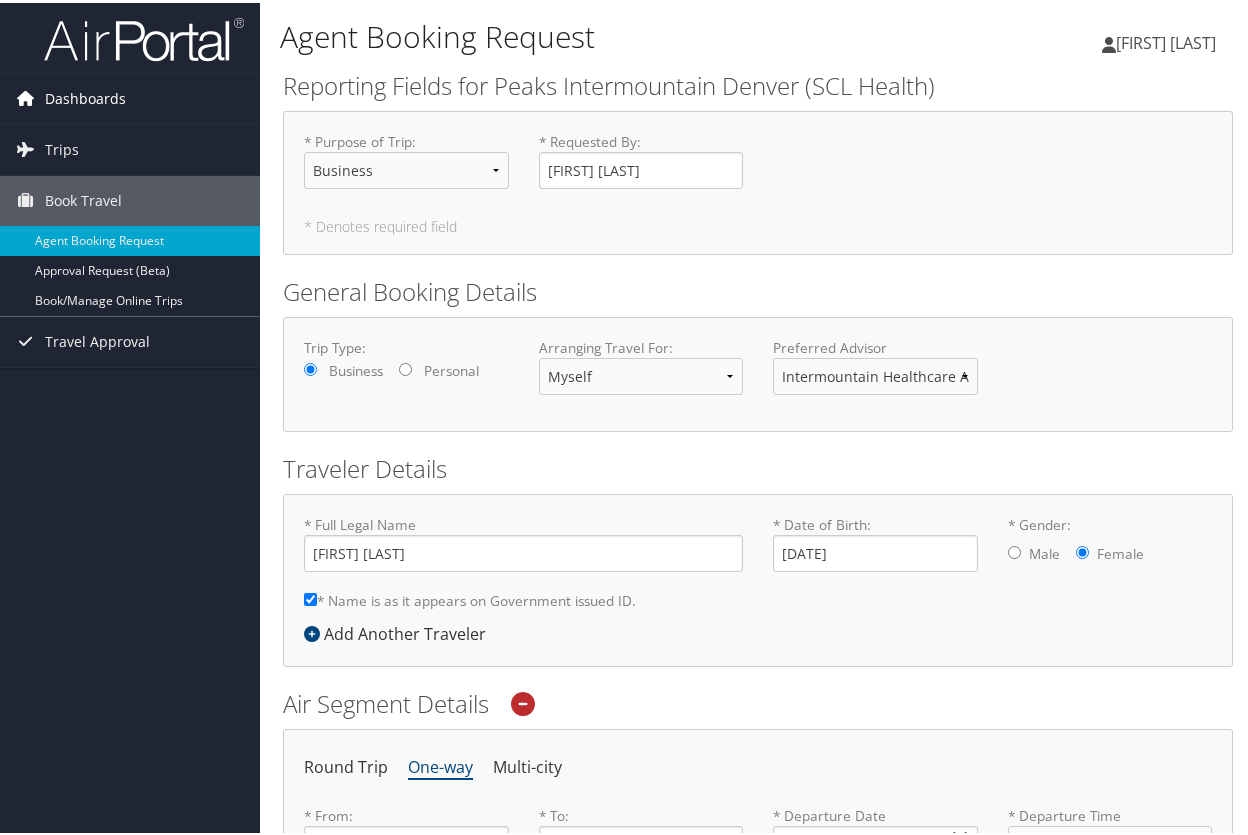 drag, startPoint x: 78, startPoint y: 98, endPoint x: 100, endPoint y: 98, distance: 22 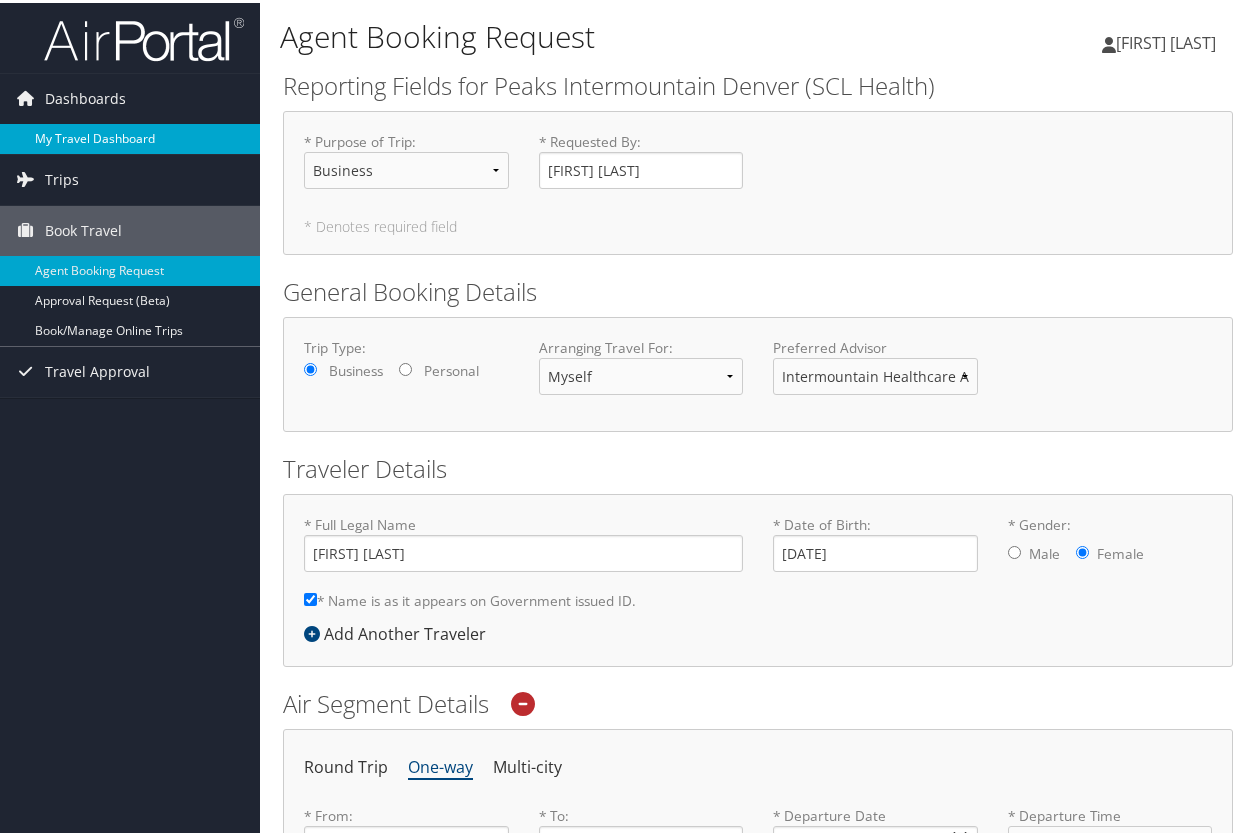 click on "My Travel Dashboard" at bounding box center [130, 136] 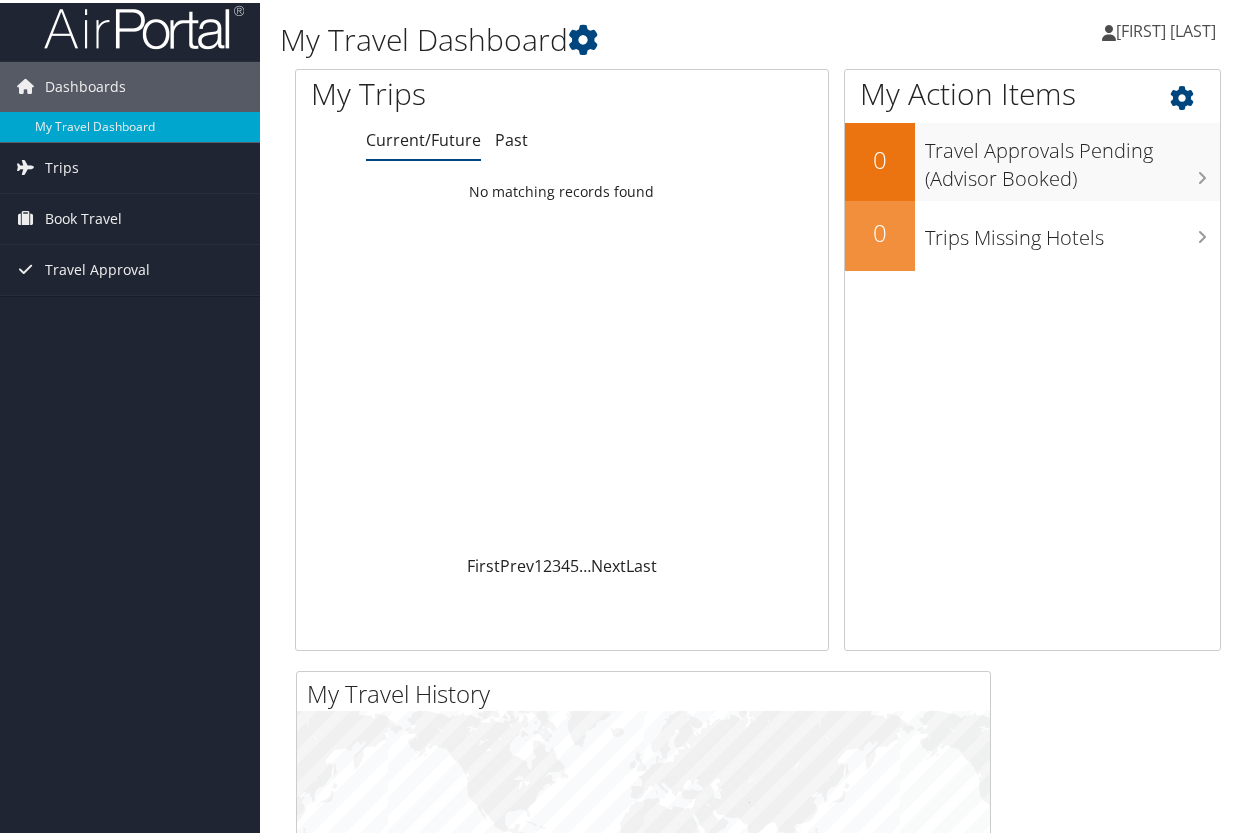scroll, scrollTop: 0, scrollLeft: 0, axis: both 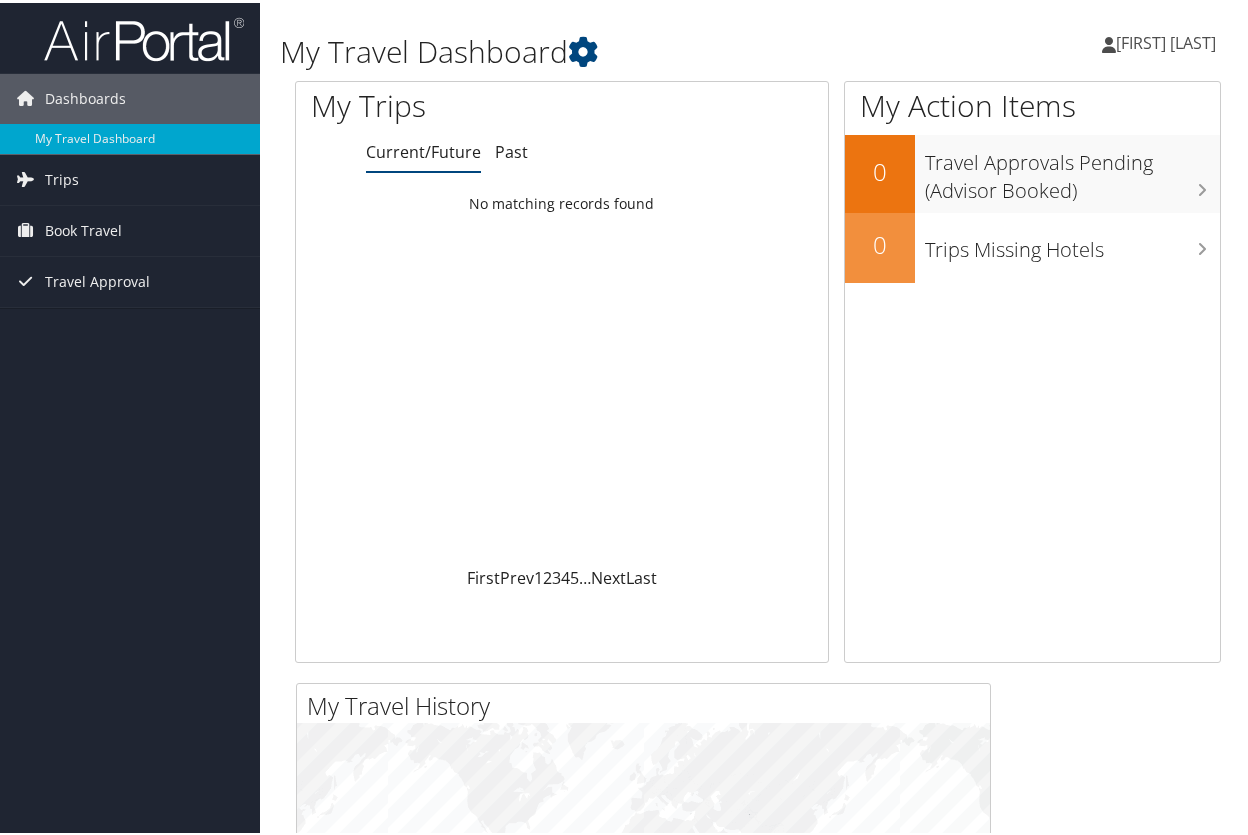 click on "[FIRST] [LAST]" at bounding box center [1166, 40] 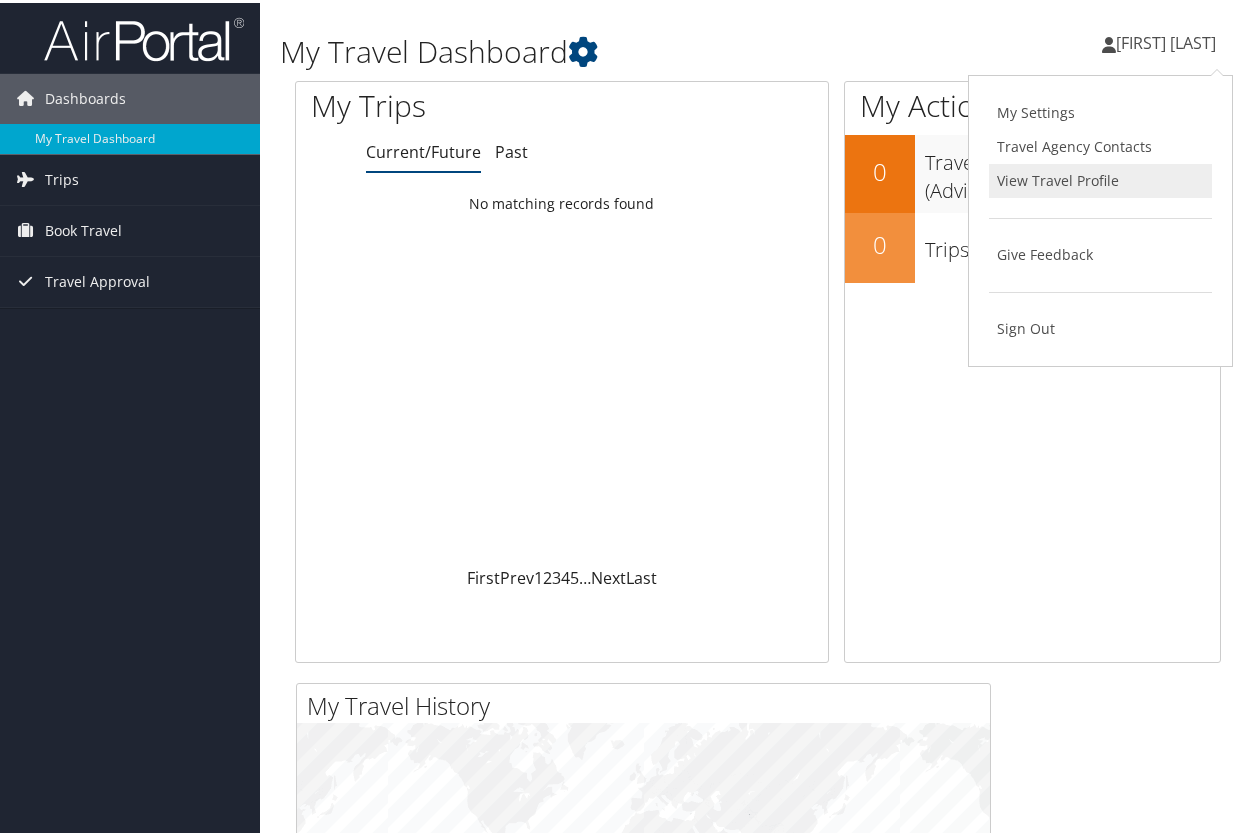 click on "View Travel Profile" at bounding box center [1100, 178] 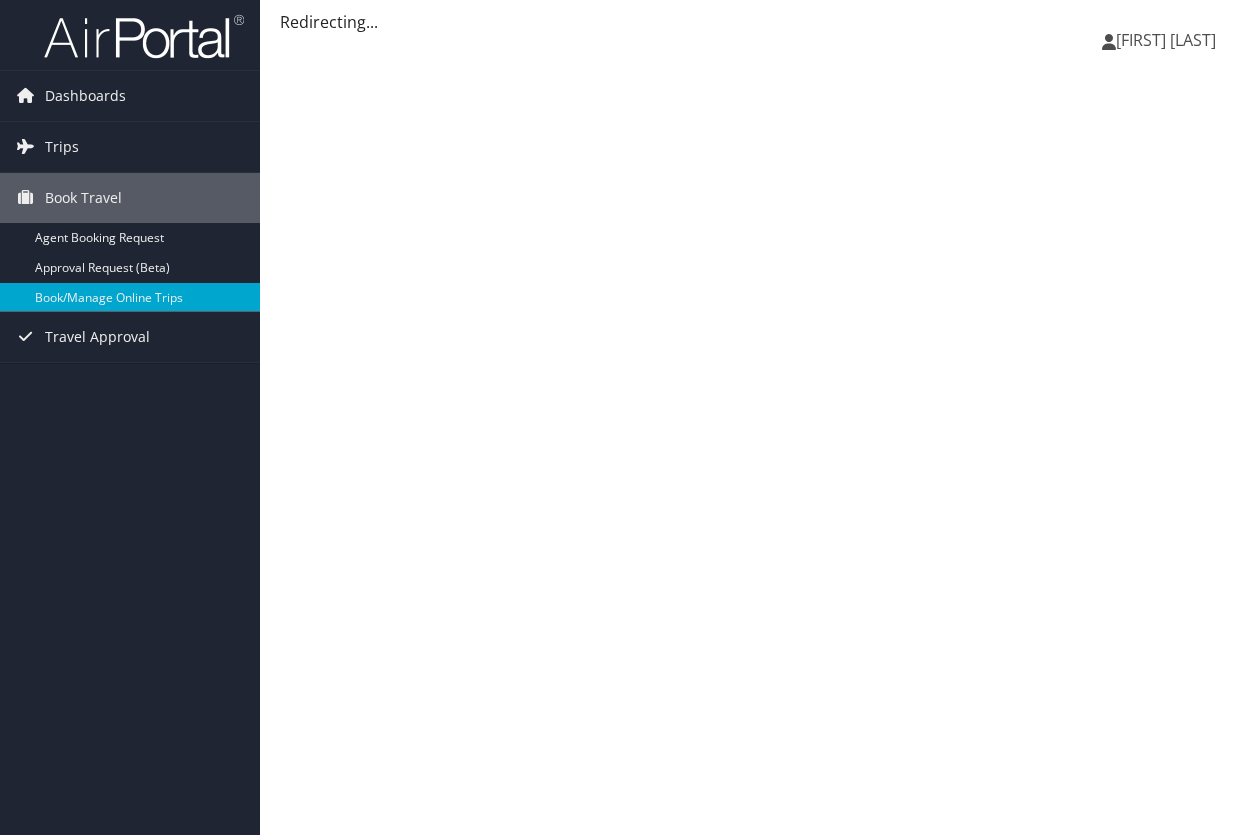 scroll, scrollTop: 0, scrollLeft: 0, axis: both 